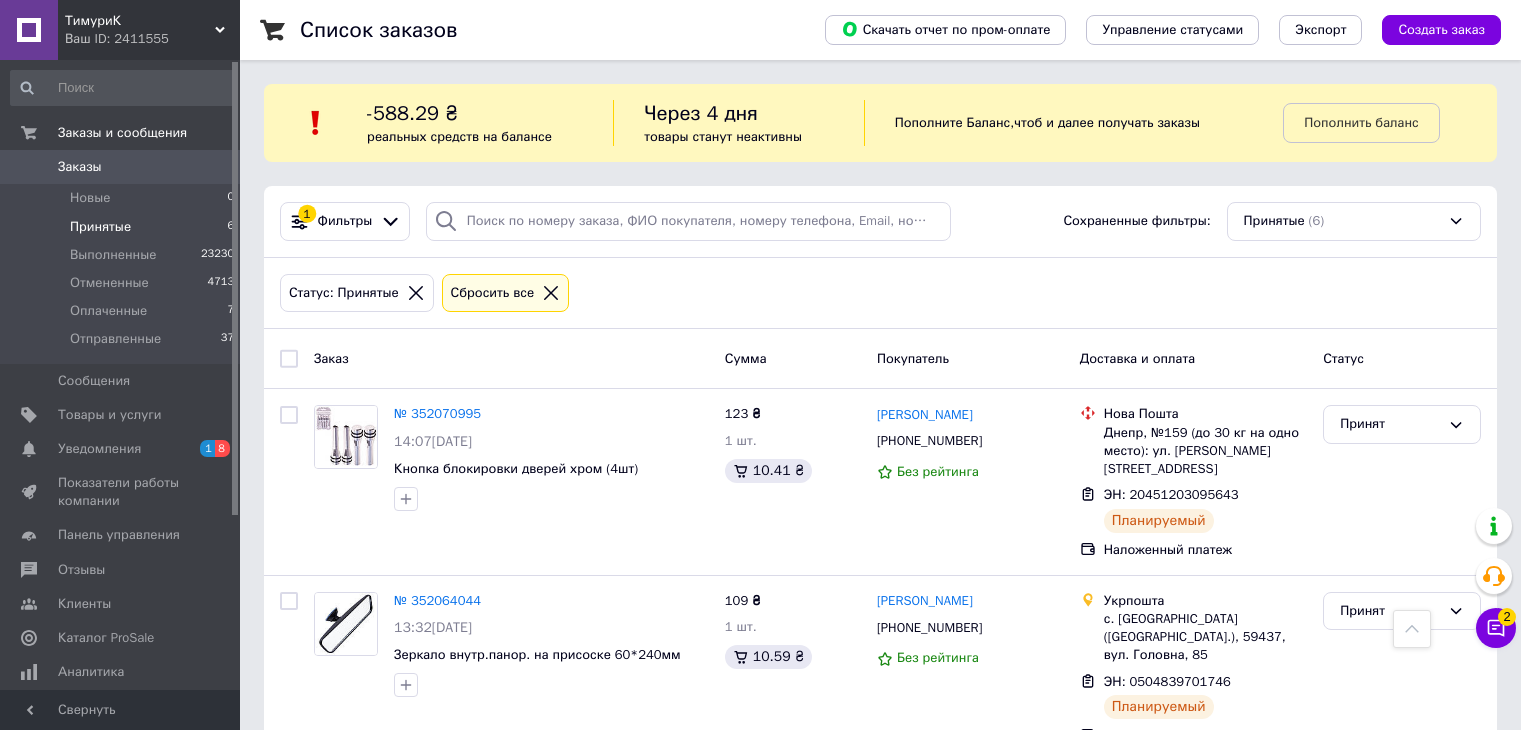 scroll, scrollTop: 700, scrollLeft: 0, axis: vertical 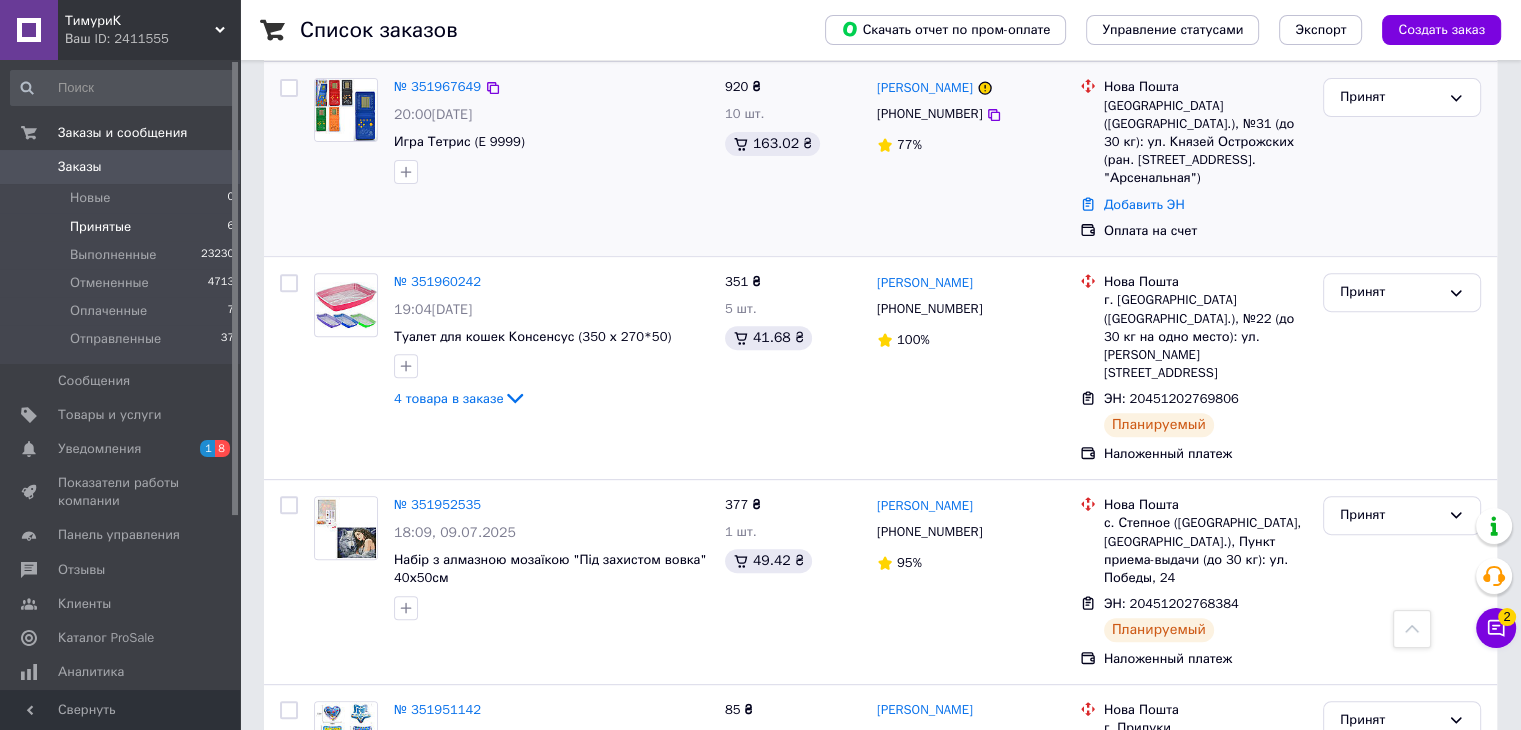 click on "Принят" at bounding box center (1402, 159) 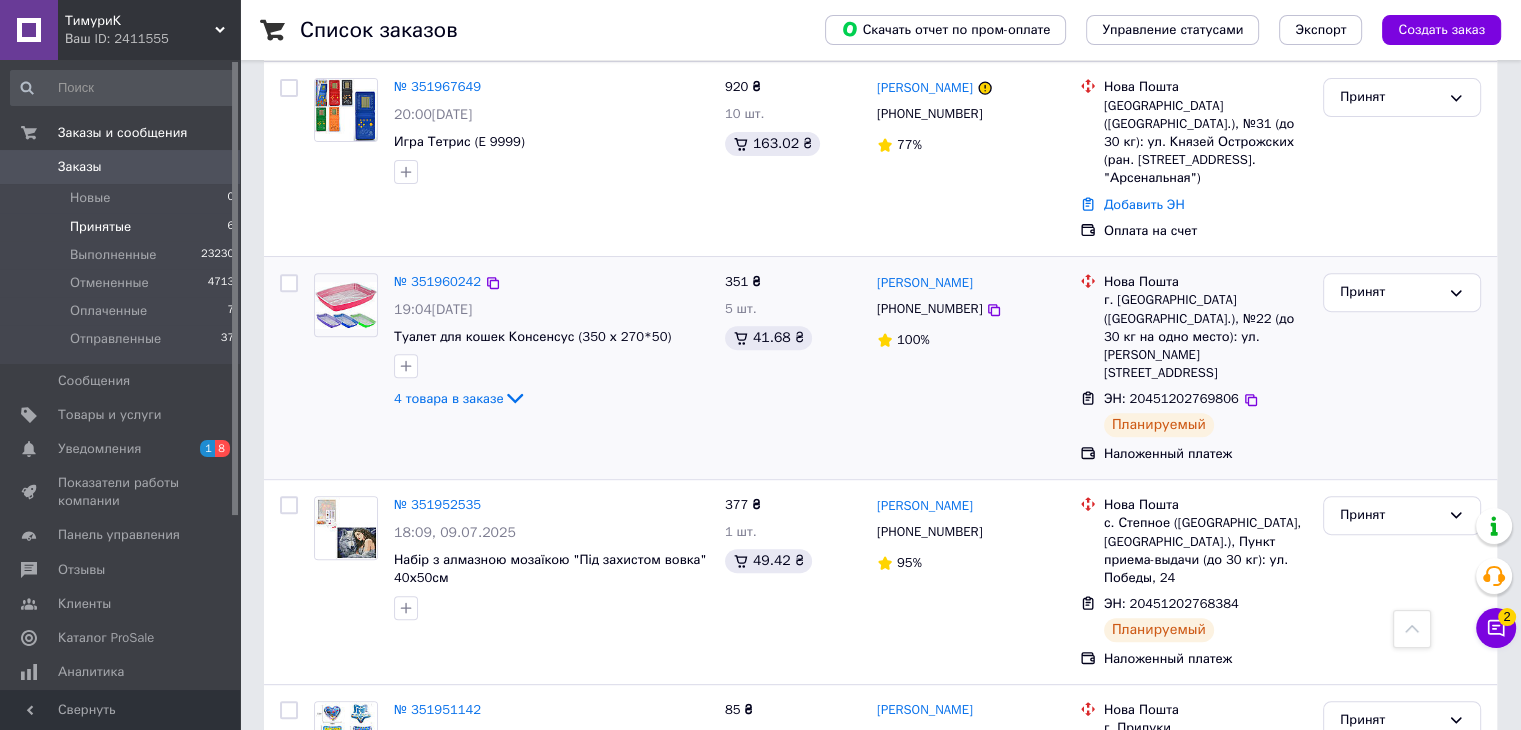 click on "Принят" at bounding box center (1402, 368) 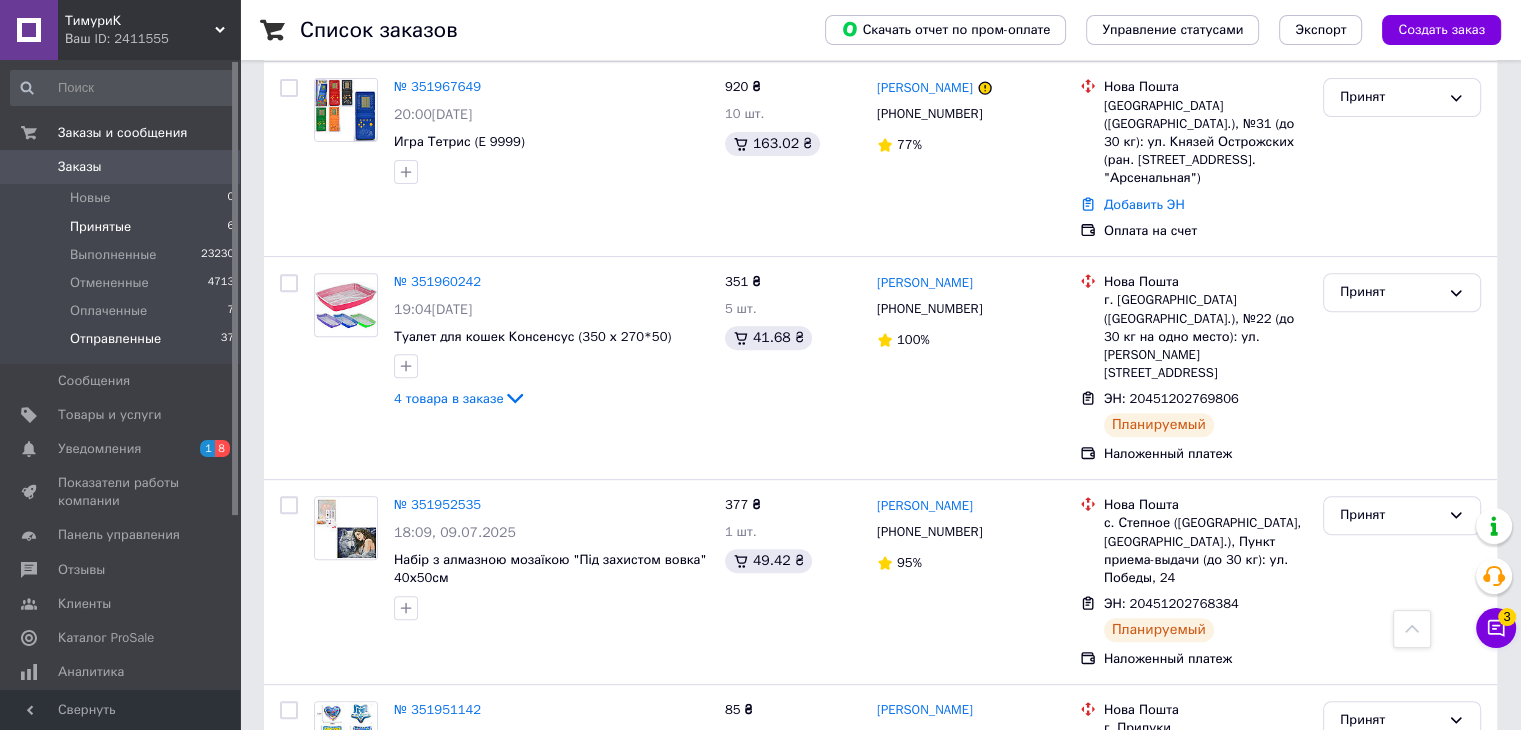 click on "Отправленные 37" at bounding box center [123, 344] 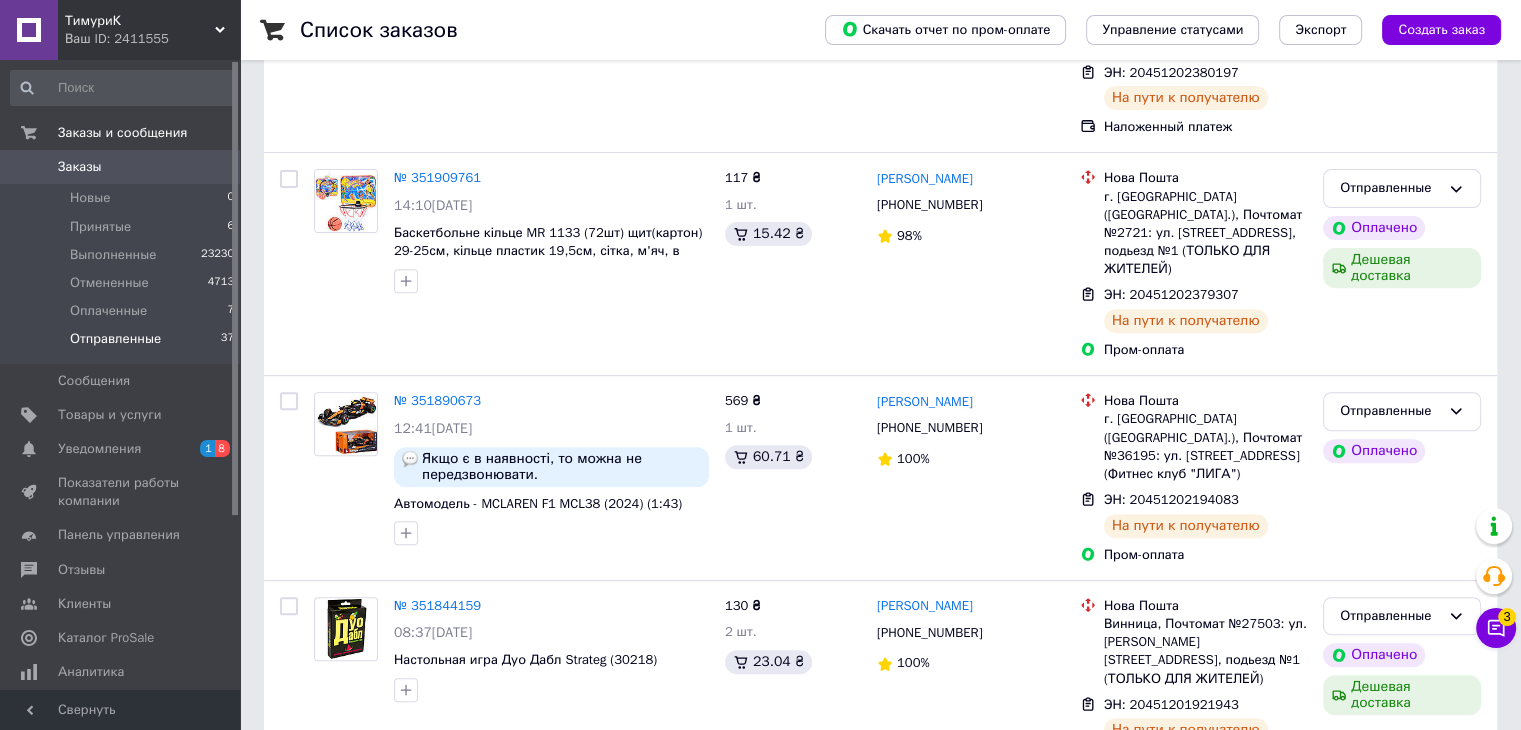 scroll, scrollTop: 0, scrollLeft: 0, axis: both 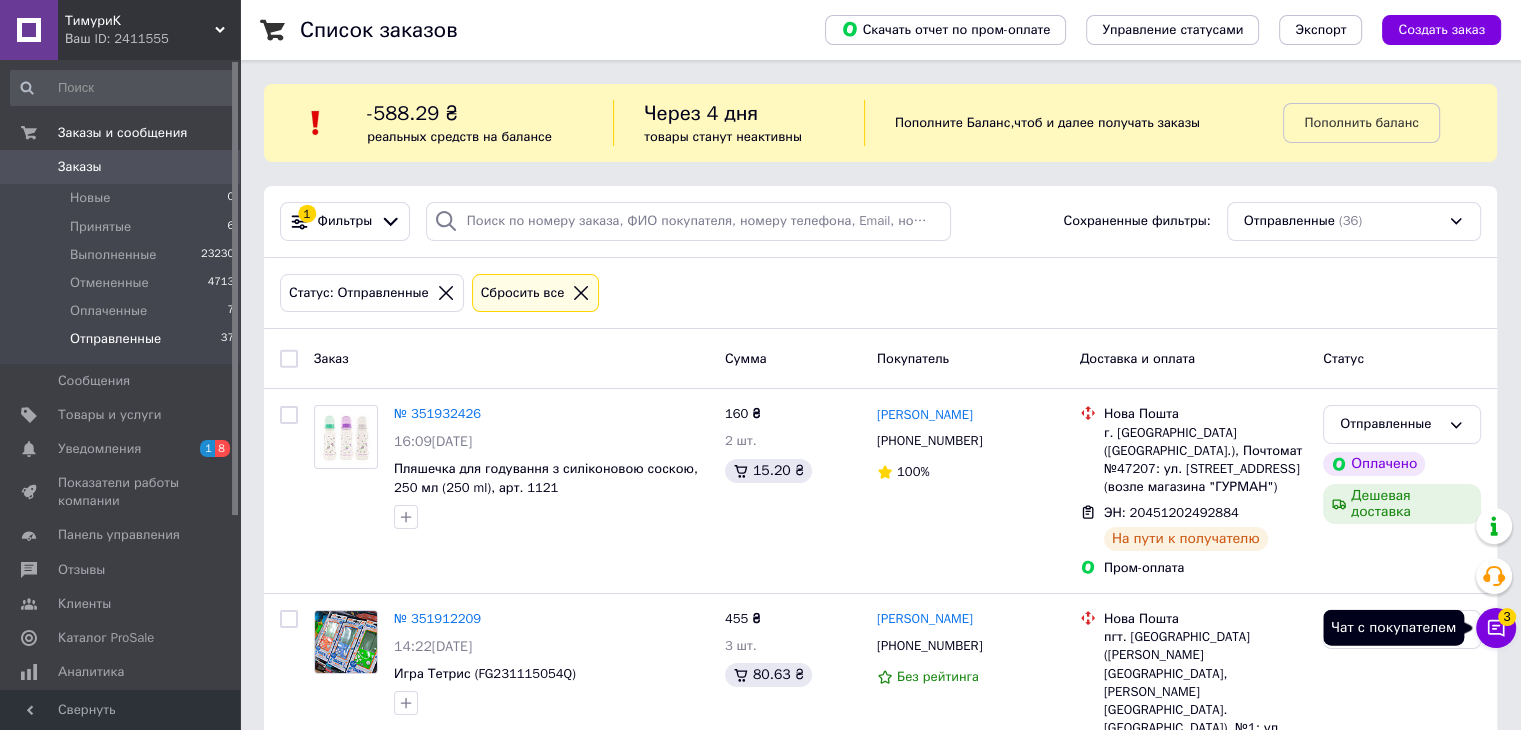 click 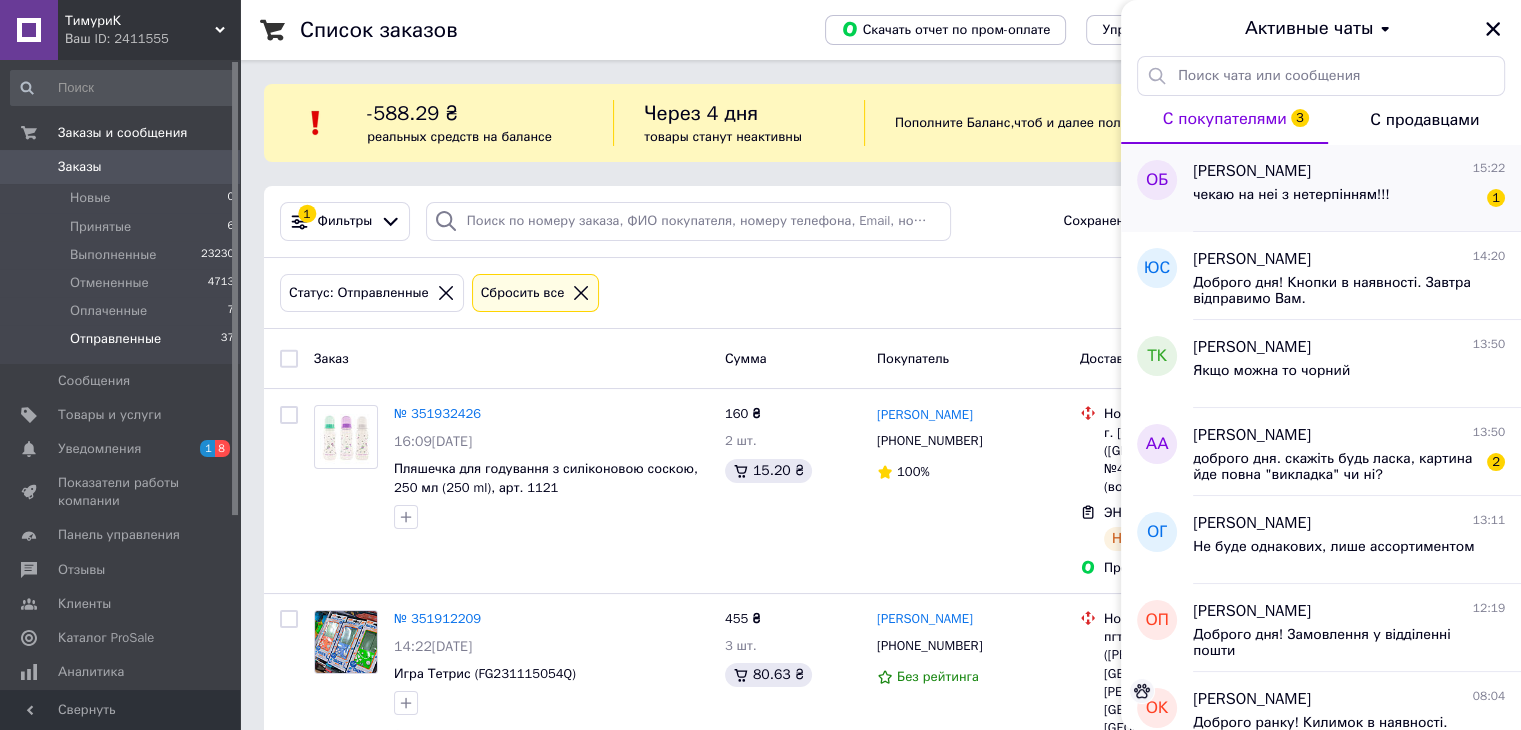 click on "чекаю на неі з нетерпінням!!!" at bounding box center (1291, 201) 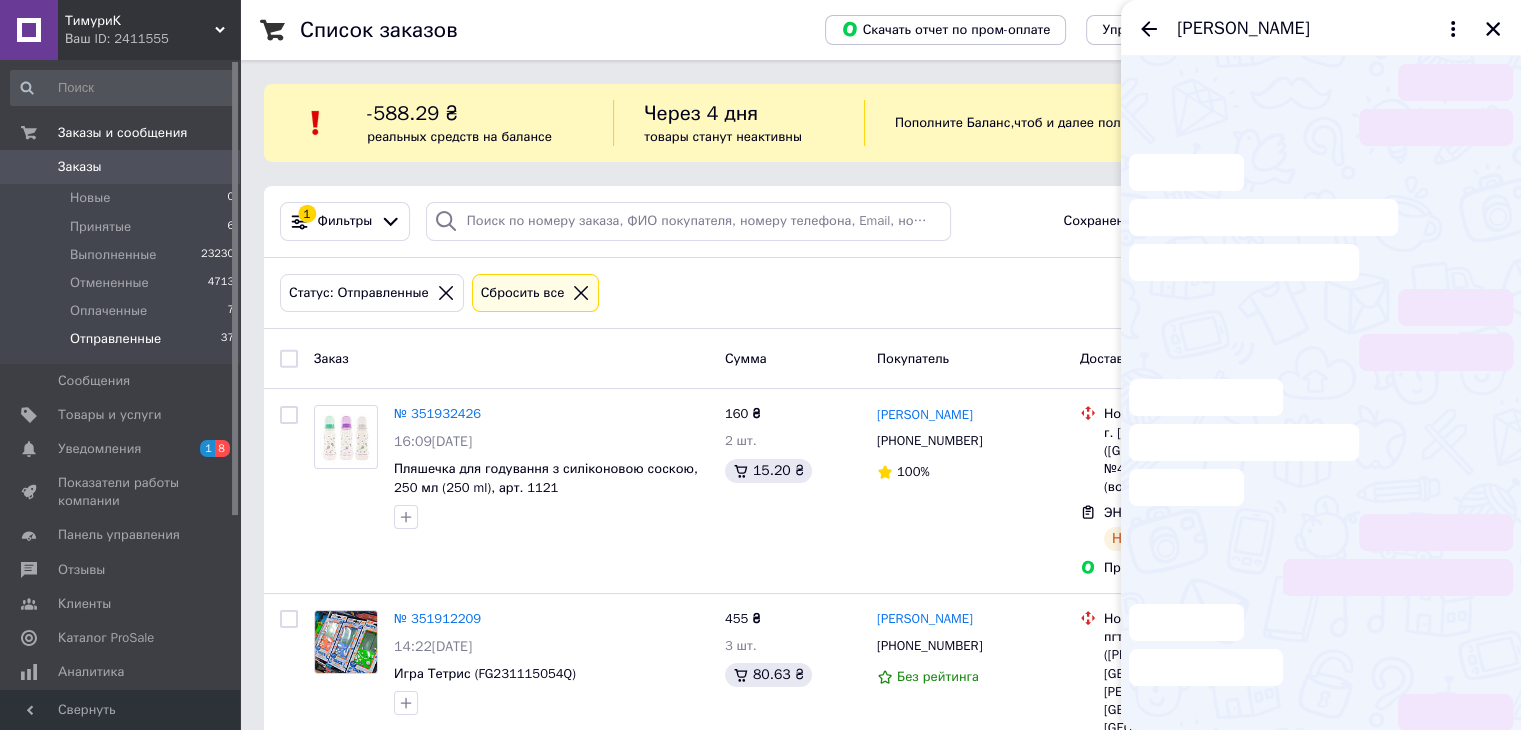 scroll, scrollTop: 238, scrollLeft: 0, axis: vertical 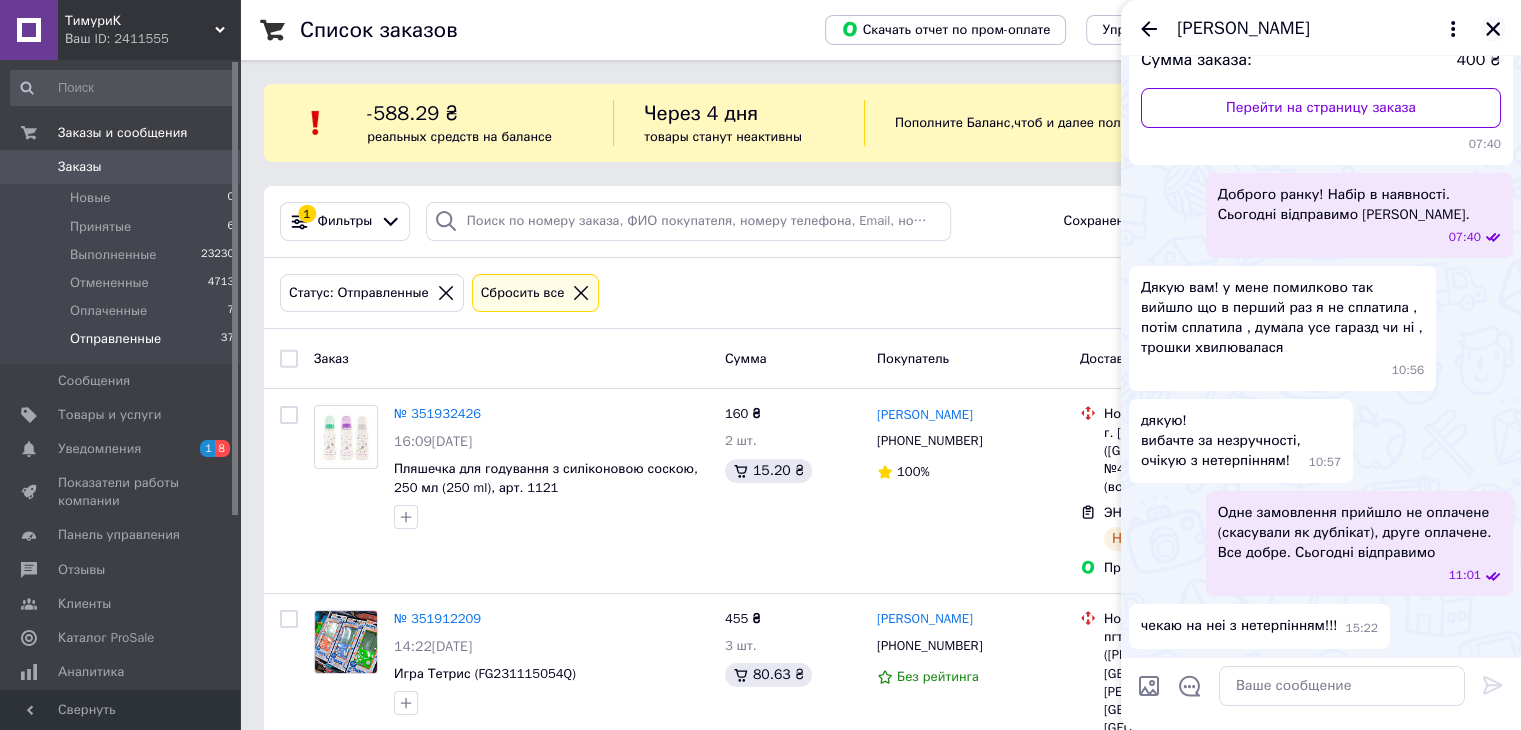 click 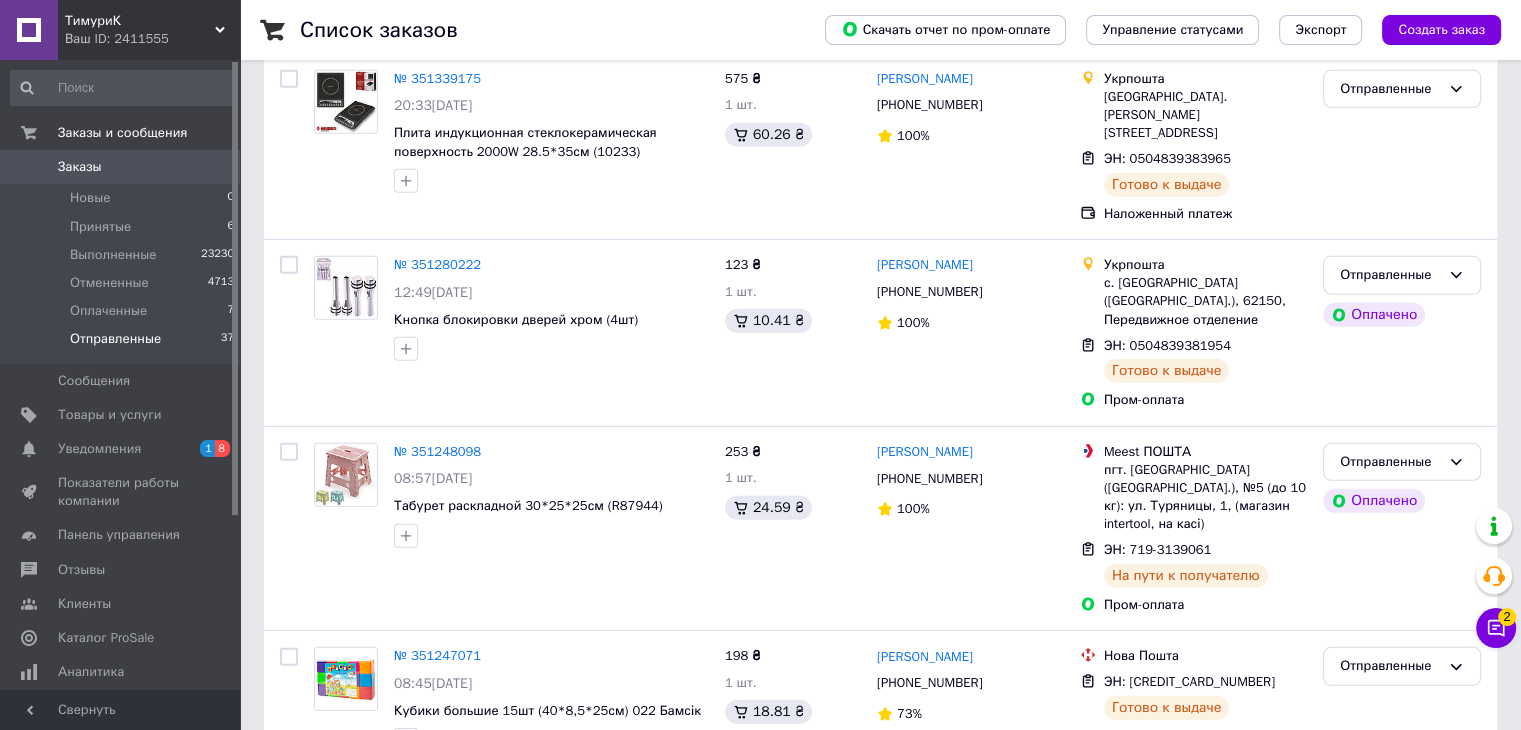 scroll, scrollTop: 6502, scrollLeft: 0, axis: vertical 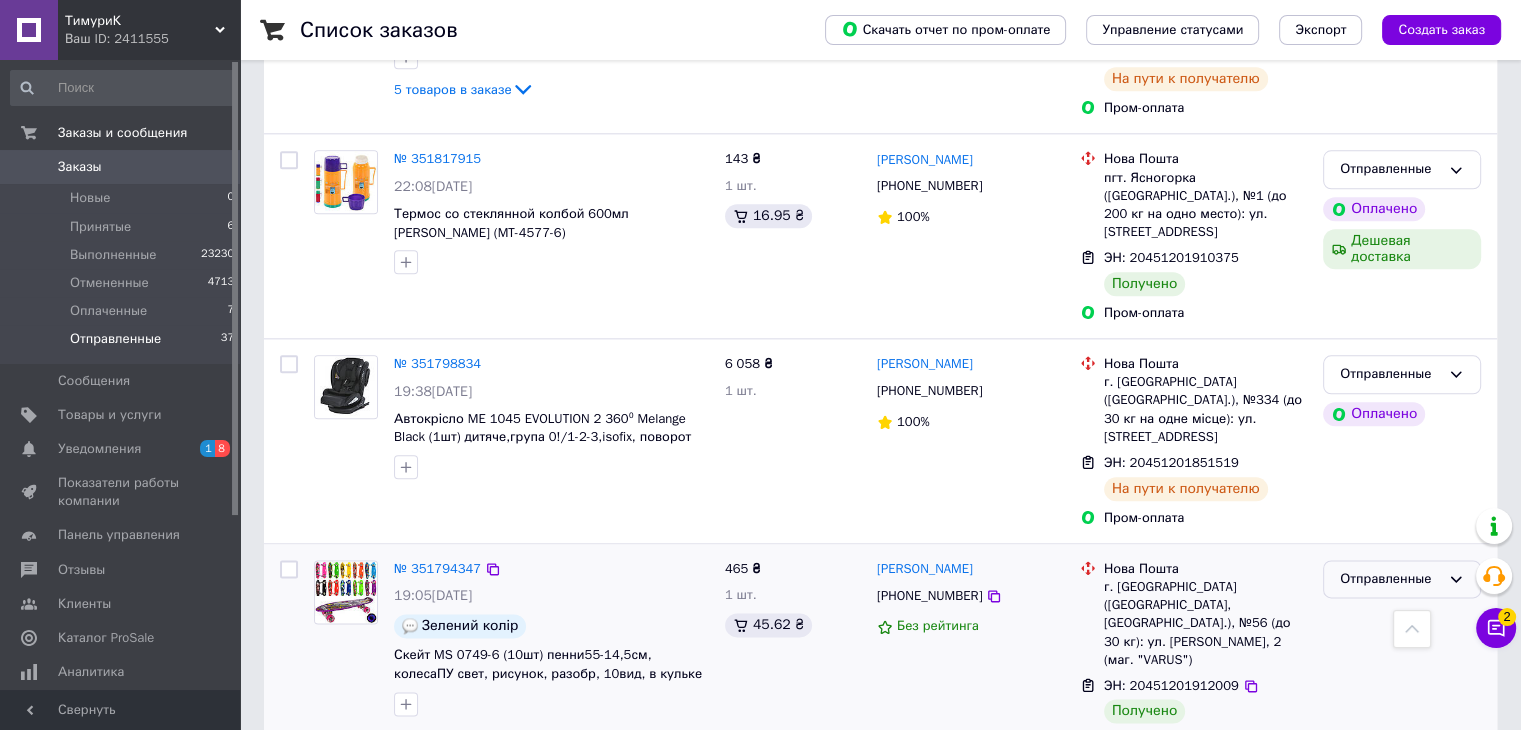 click on "Отправленные" at bounding box center (1390, 579) 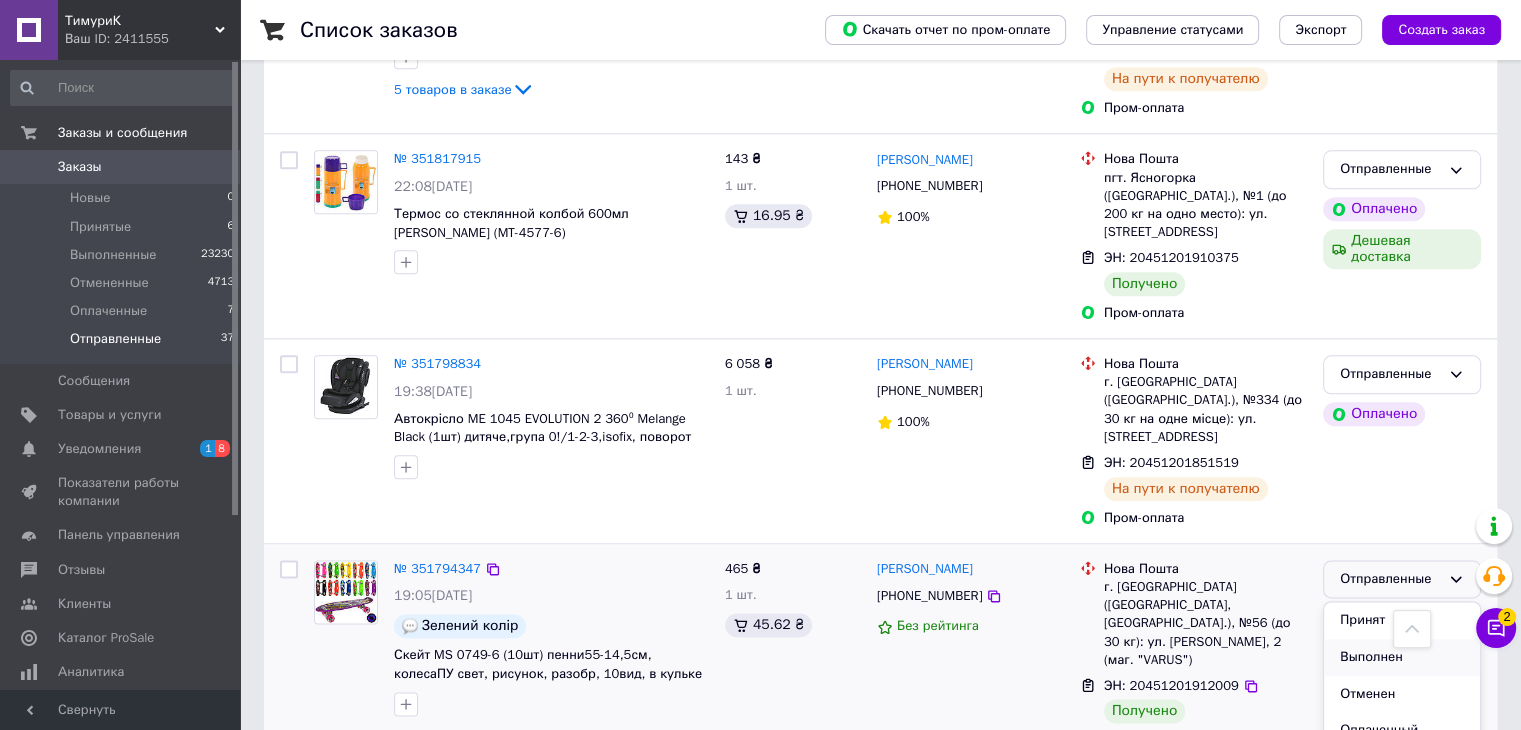 click on "Выполнен" at bounding box center (1402, 657) 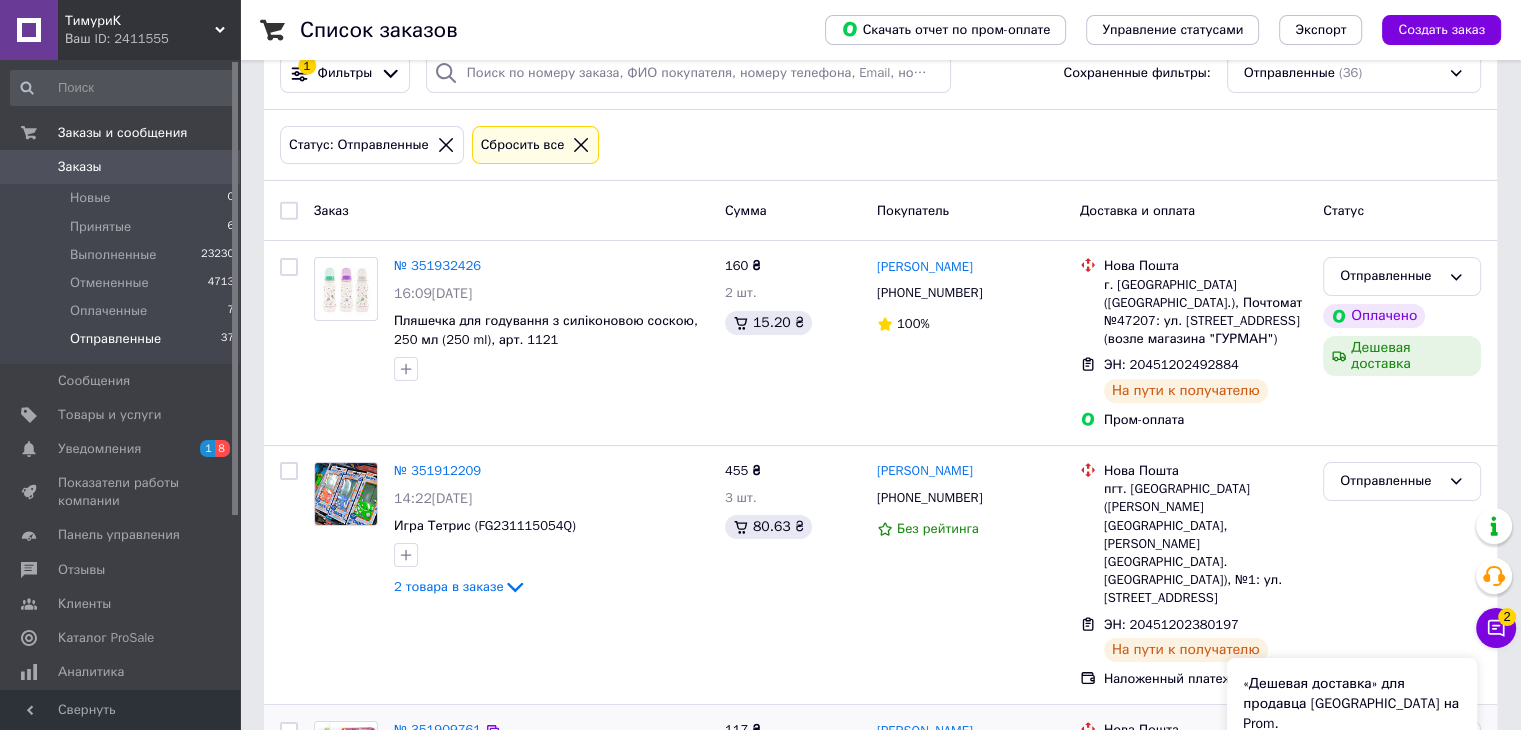 scroll, scrollTop: 0, scrollLeft: 0, axis: both 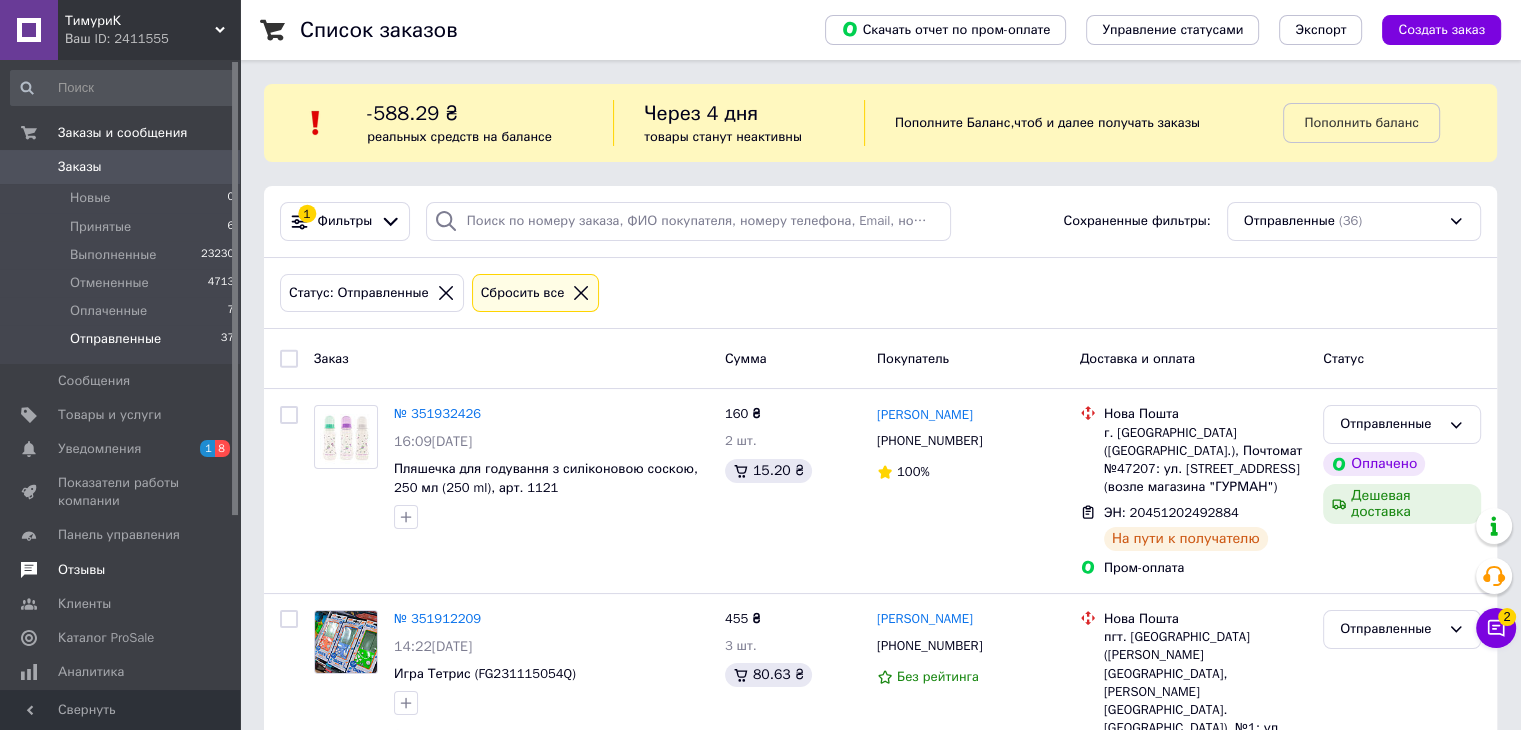 click on "Отзывы" at bounding box center (81, 570) 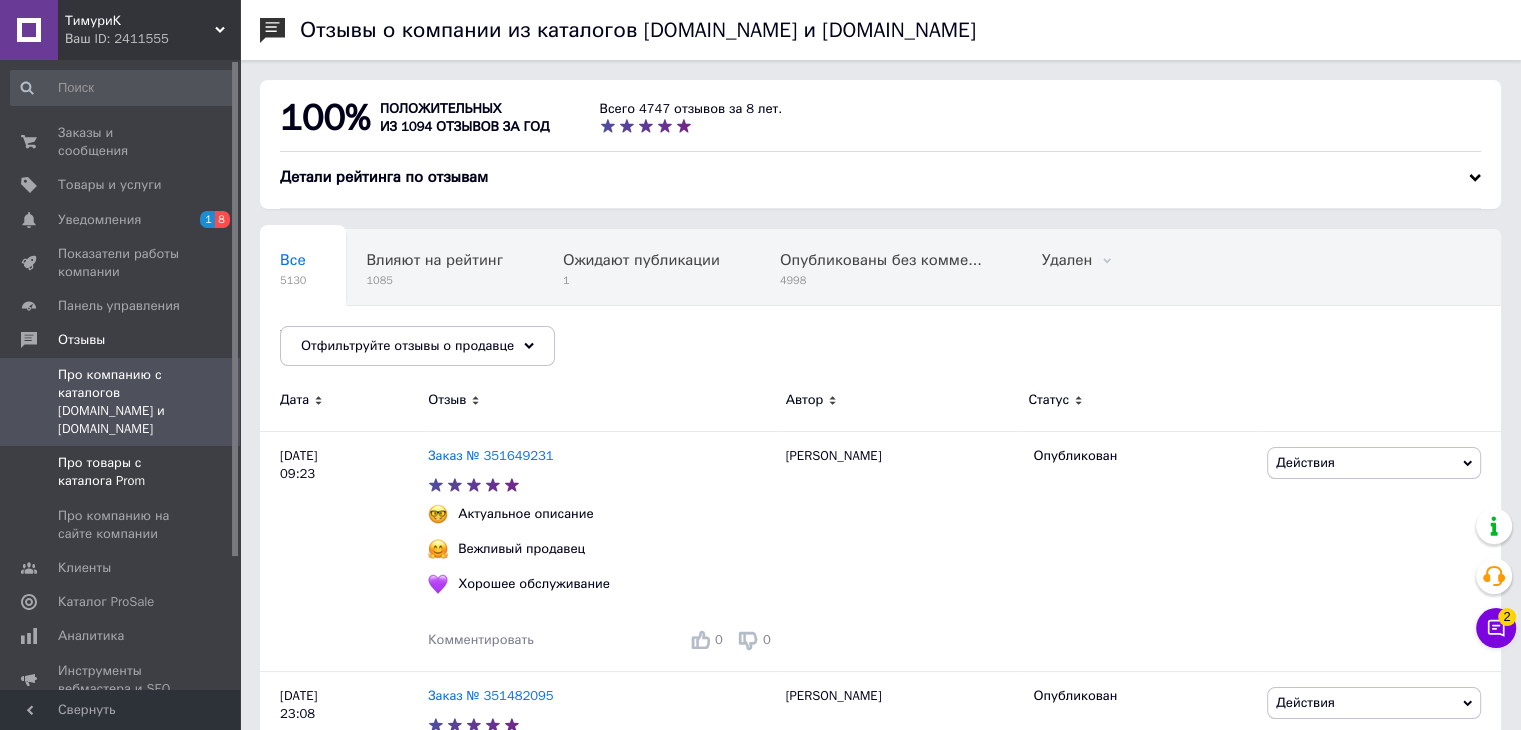 click on "Про товары с каталога Prom" at bounding box center (121, 472) 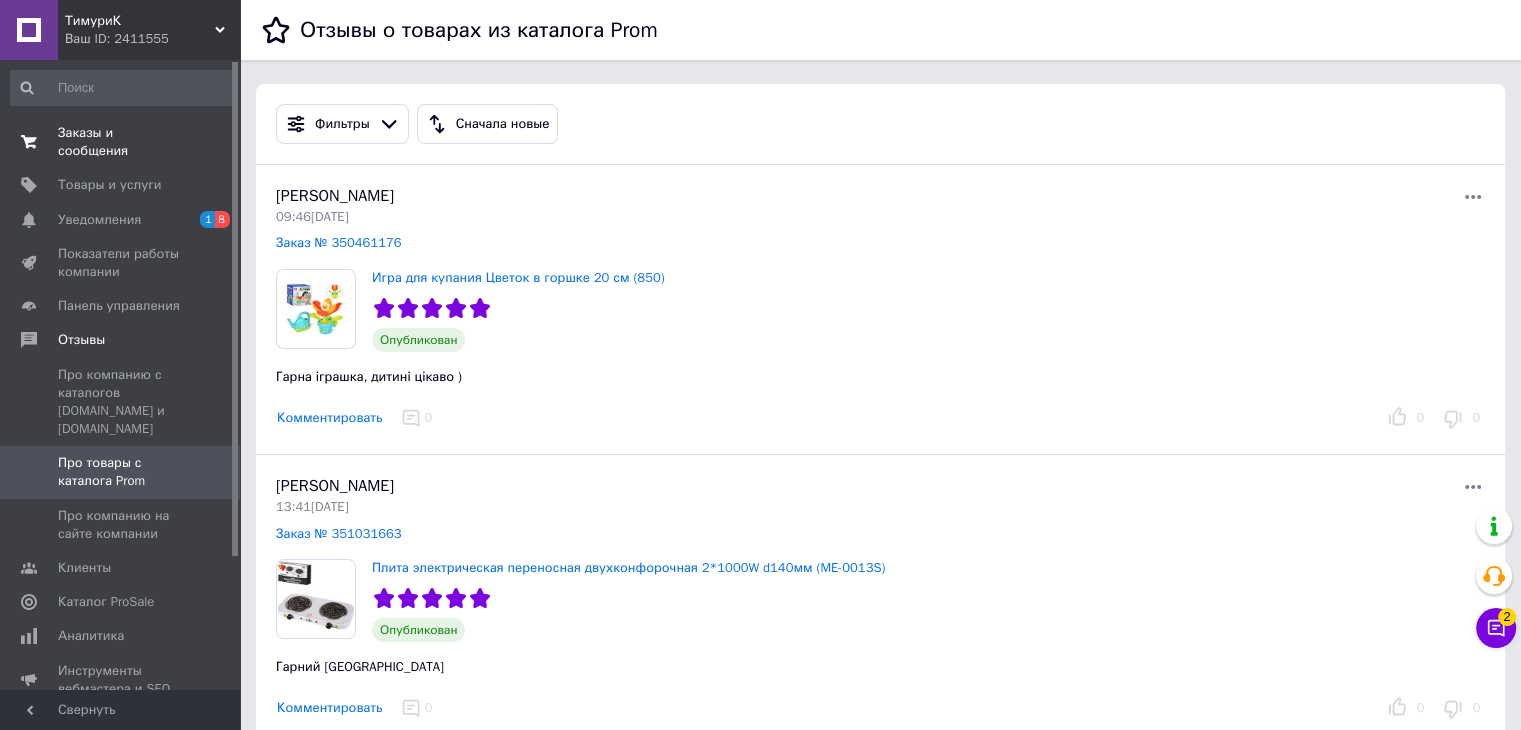 click on "Заказы и сообщения" at bounding box center [121, 142] 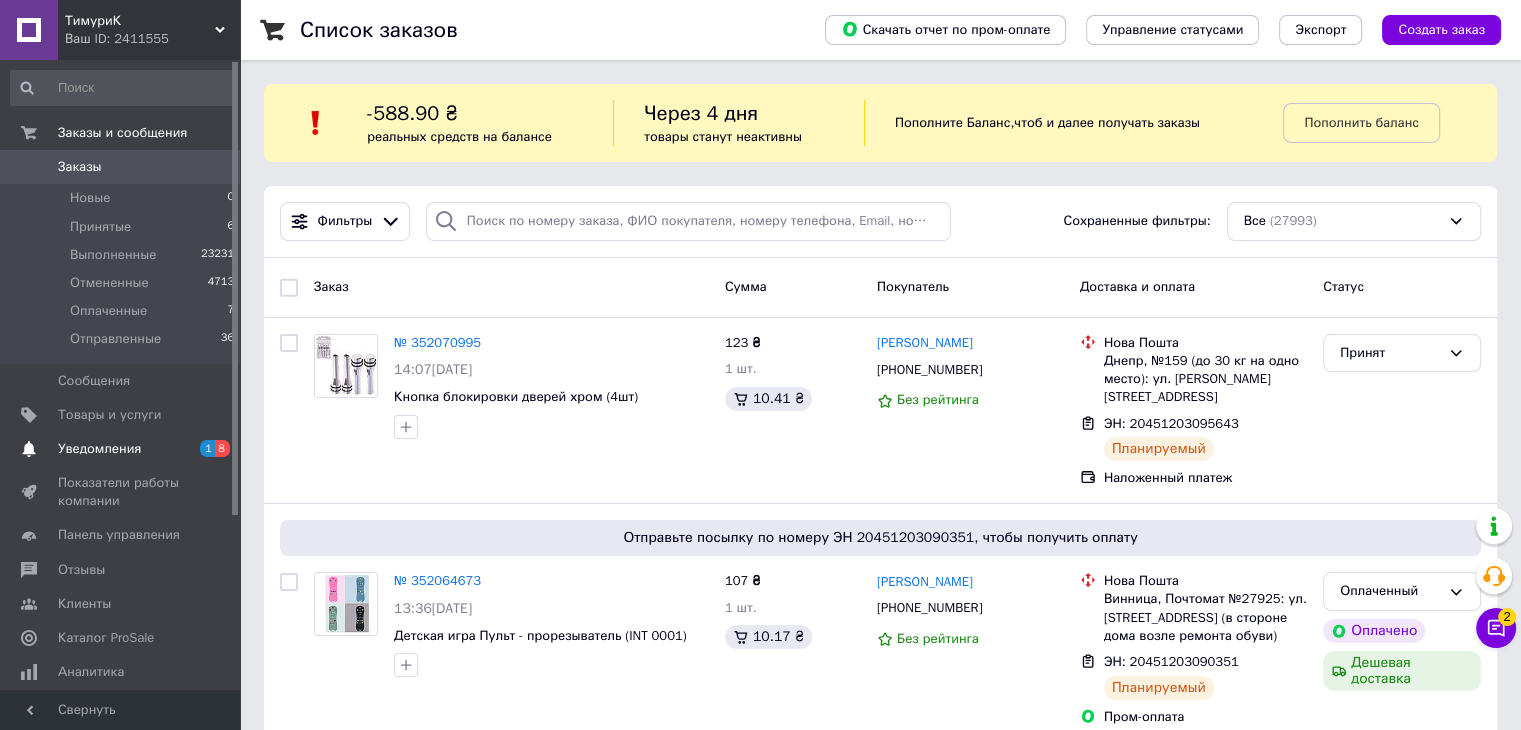 click on "Уведомления" at bounding box center [99, 449] 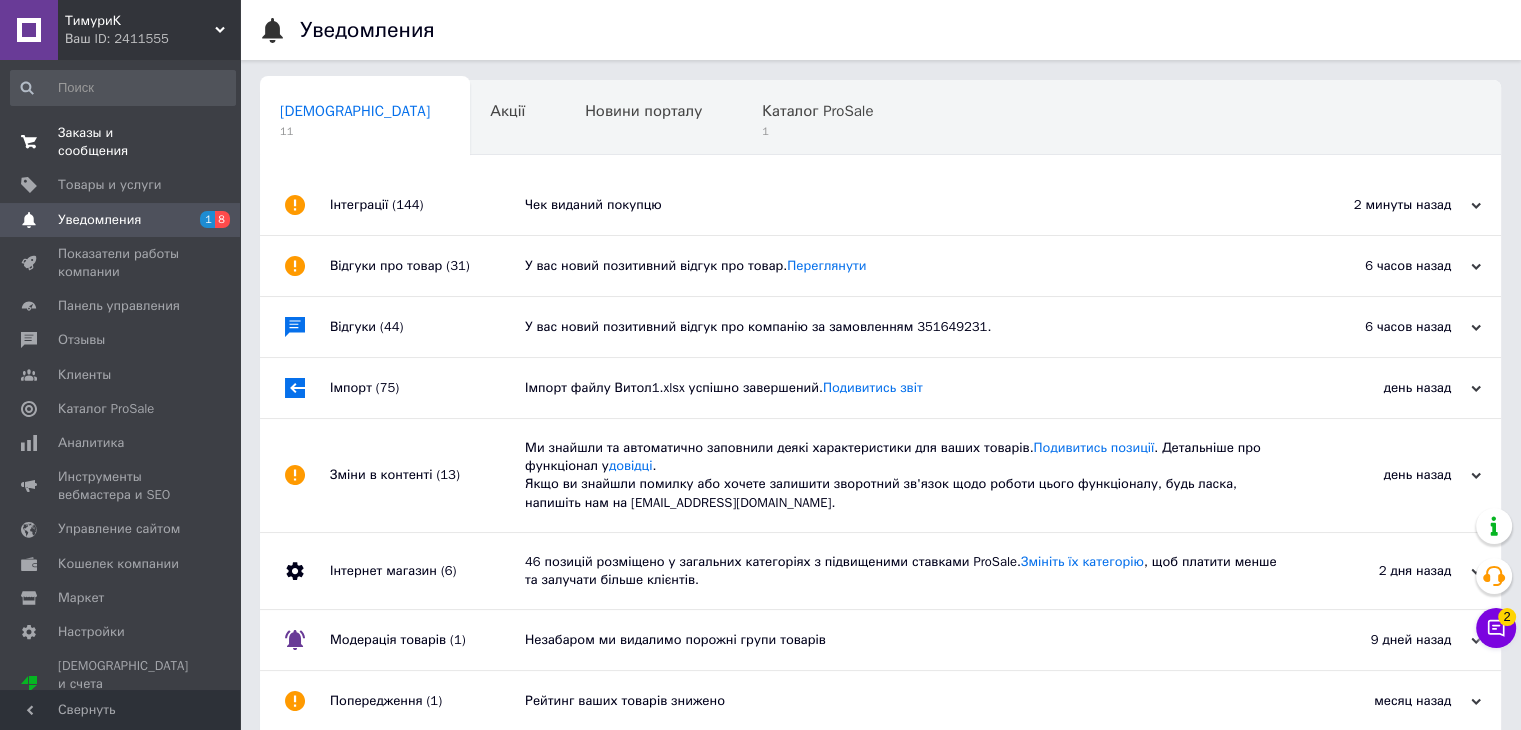 click at bounding box center [29, 142] 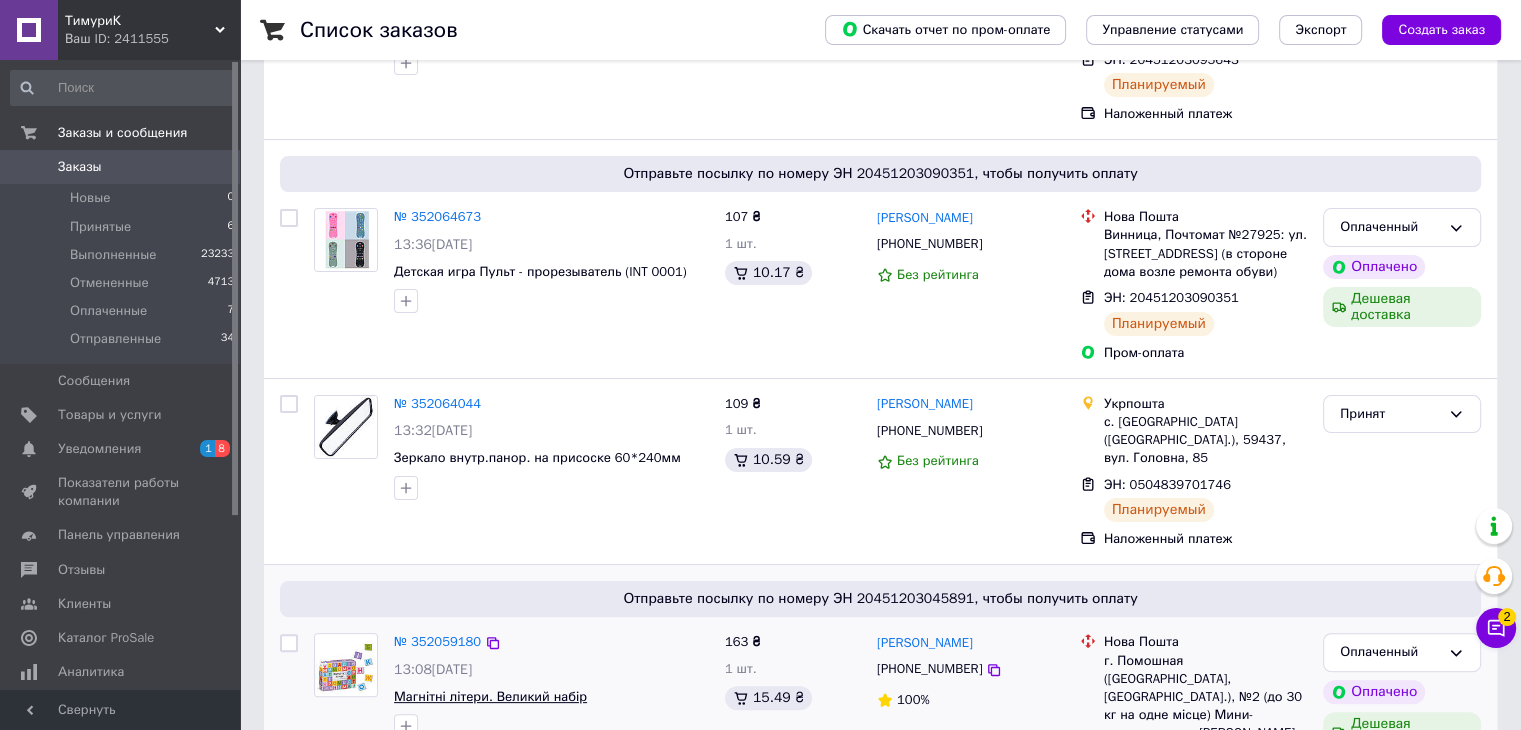 scroll, scrollTop: 400, scrollLeft: 0, axis: vertical 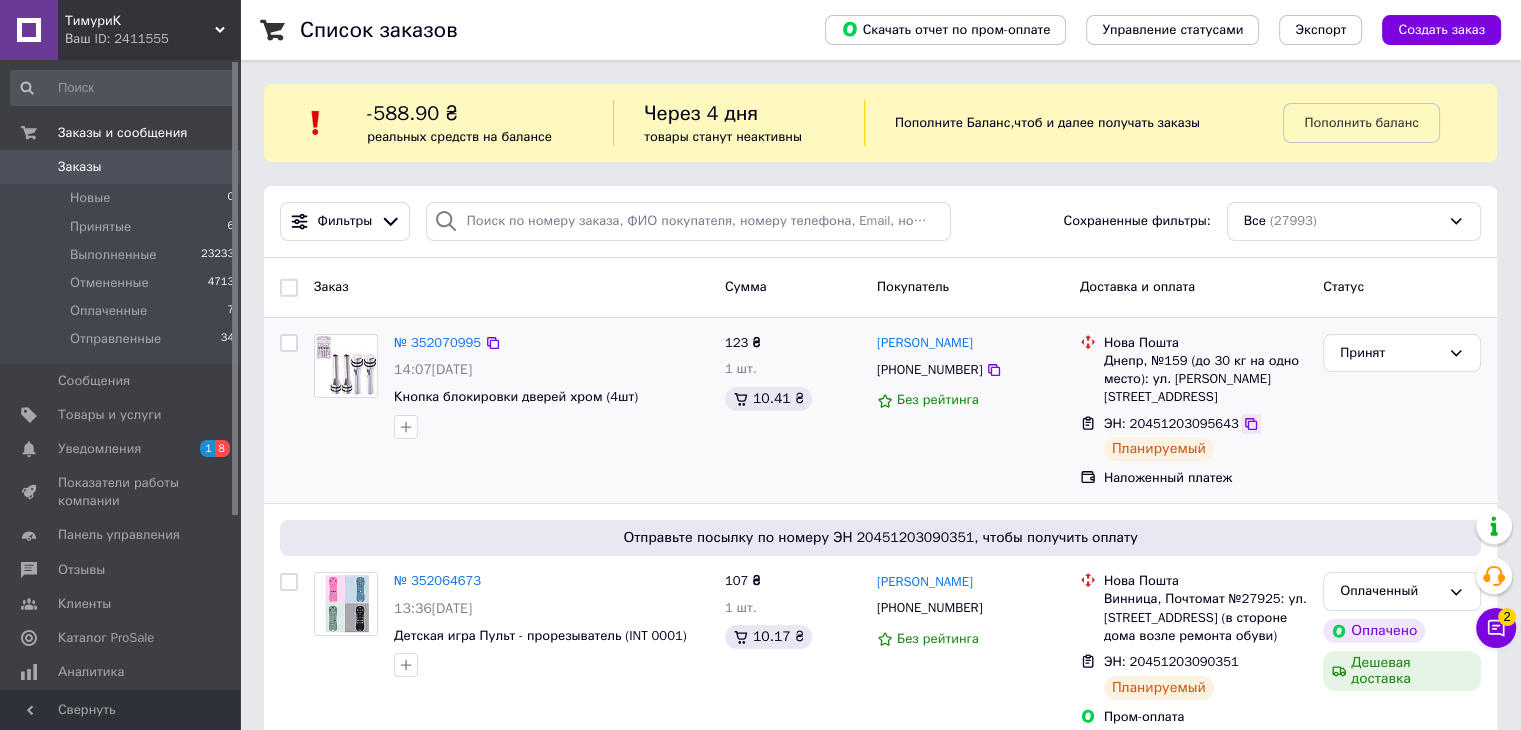 click 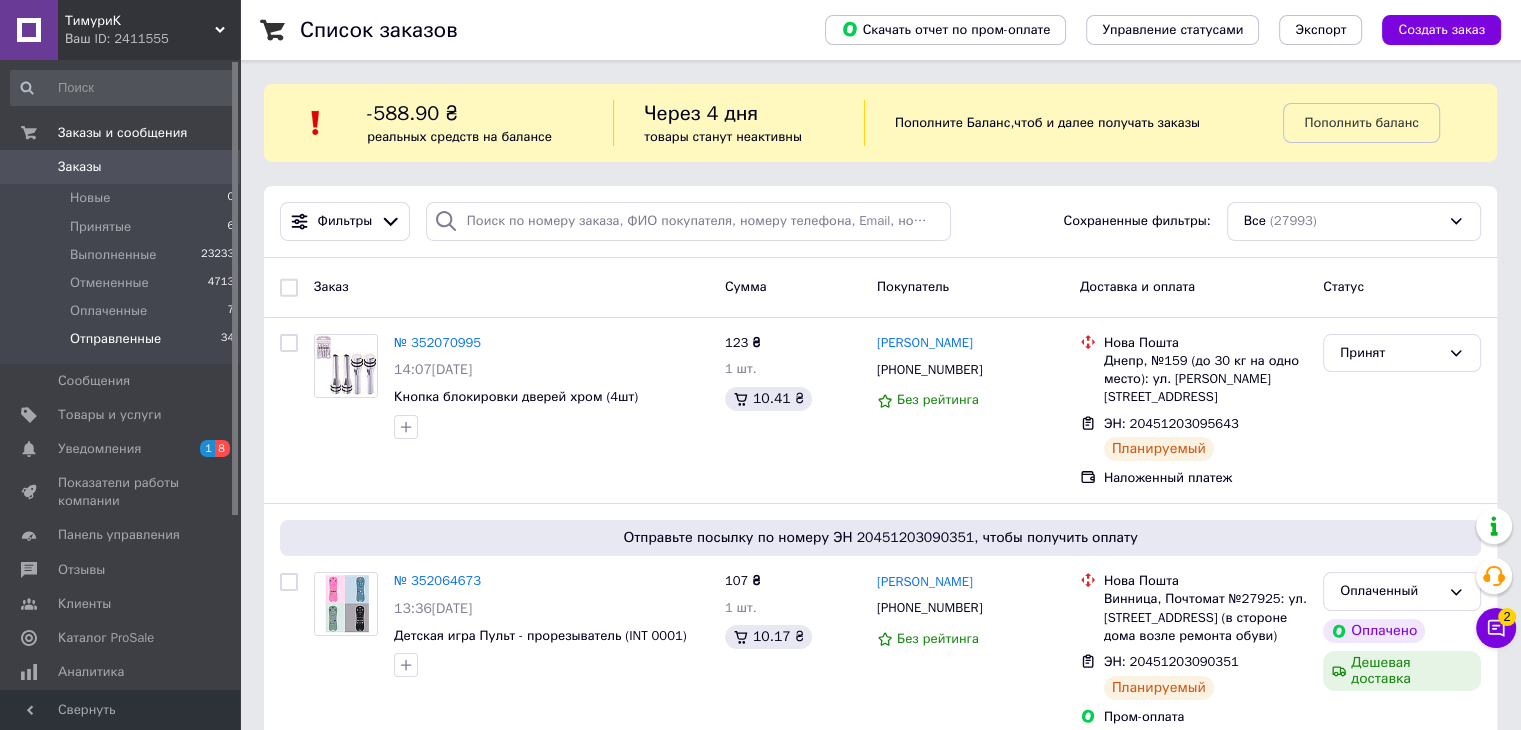 click on "Отправленные" at bounding box center (115, 339) 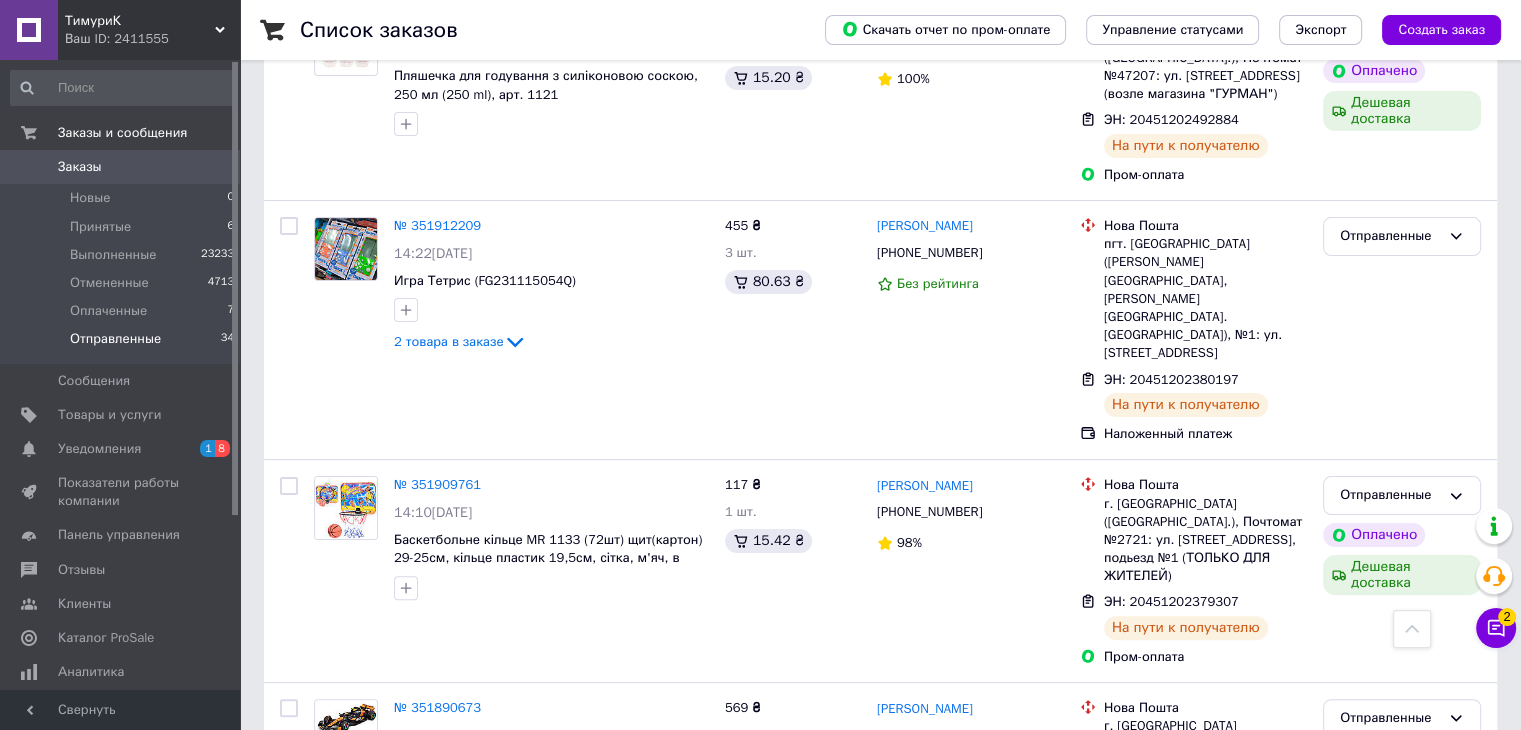 scroll, scrollTop: 0, scrollLeft: 0, axis: both 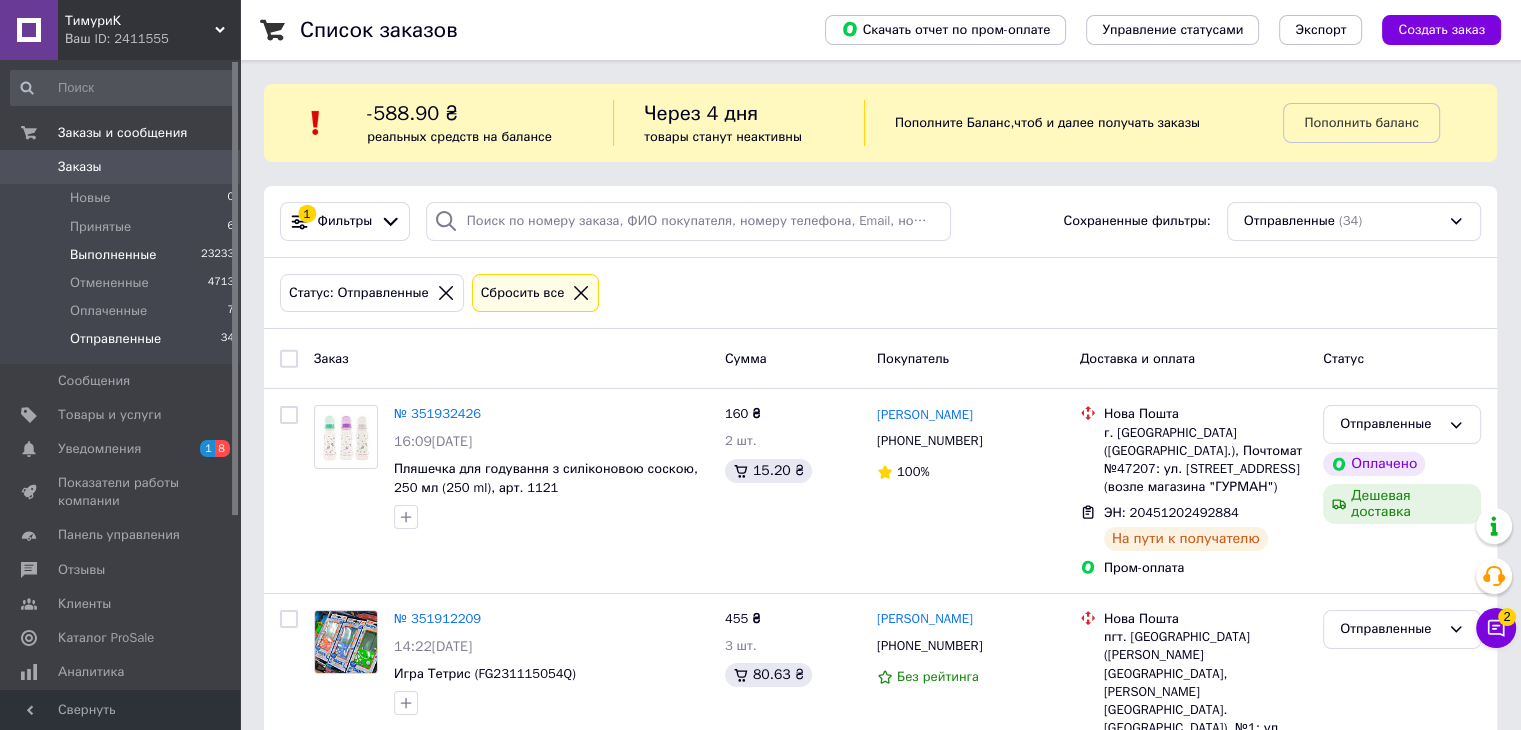 click on "Выполненные" at bounding box center [113, 255] 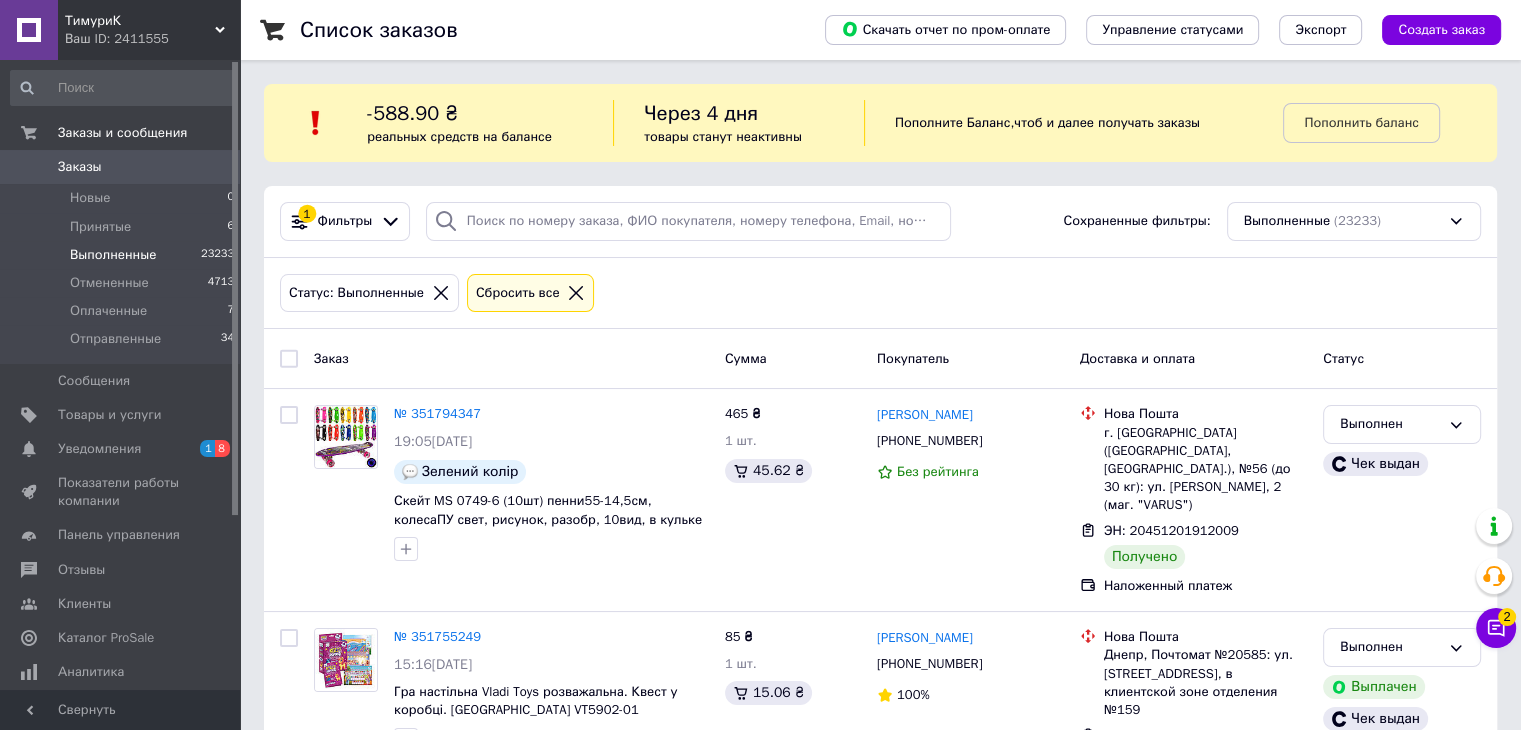click on "Статус: Выполненные" at bounding box center (356, 293) 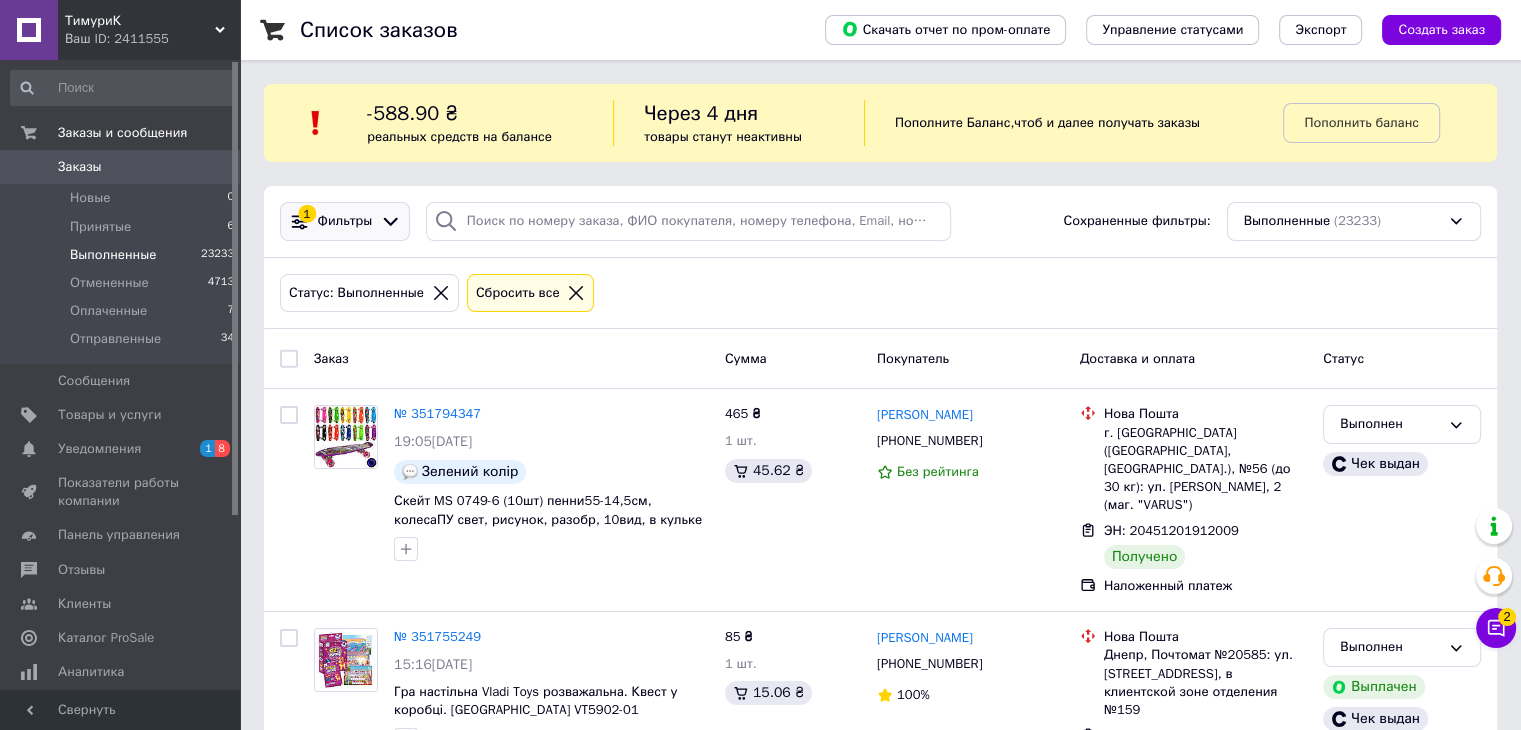 click on "1" at bounding box center (307, 214) 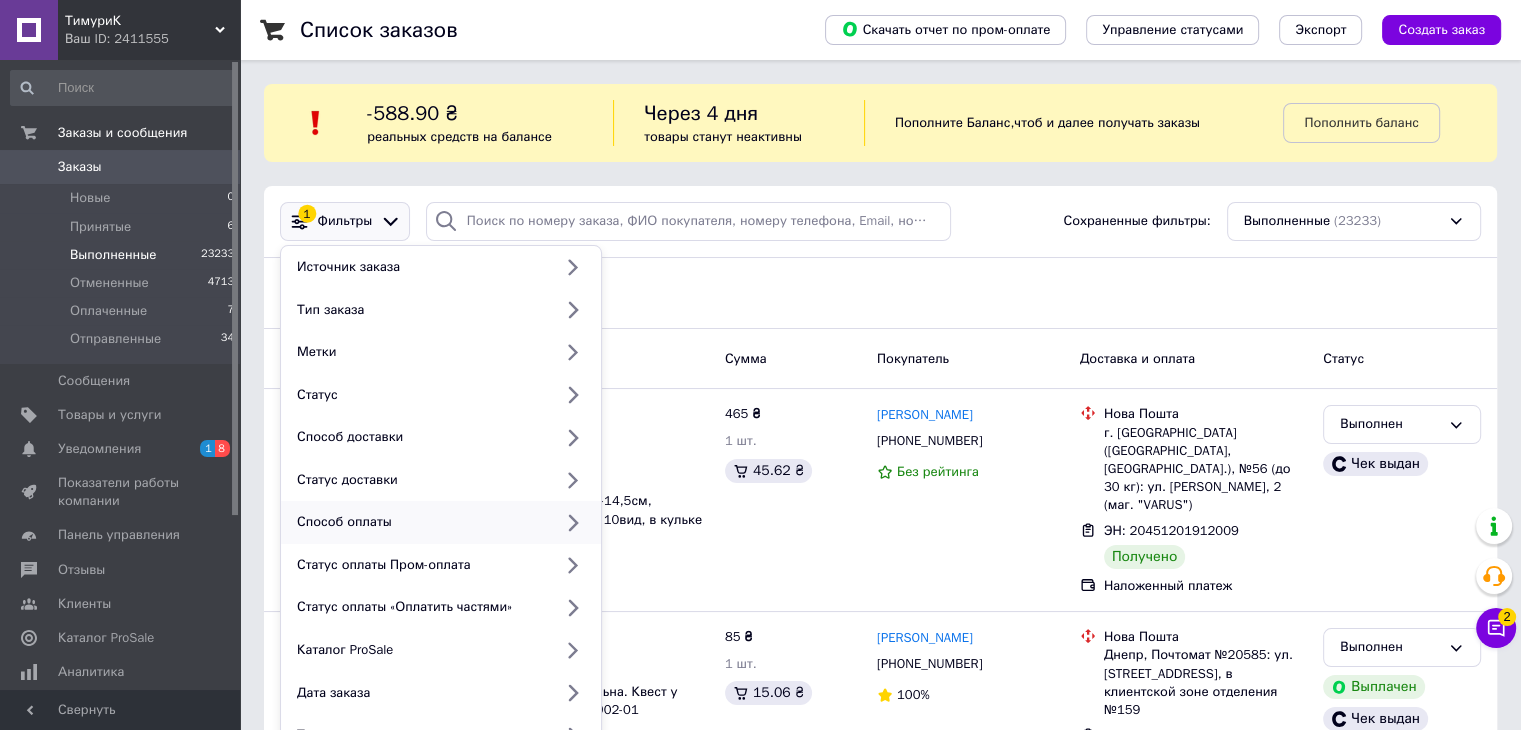 click on "Способ оплаты" at bounding box center [420, 522] 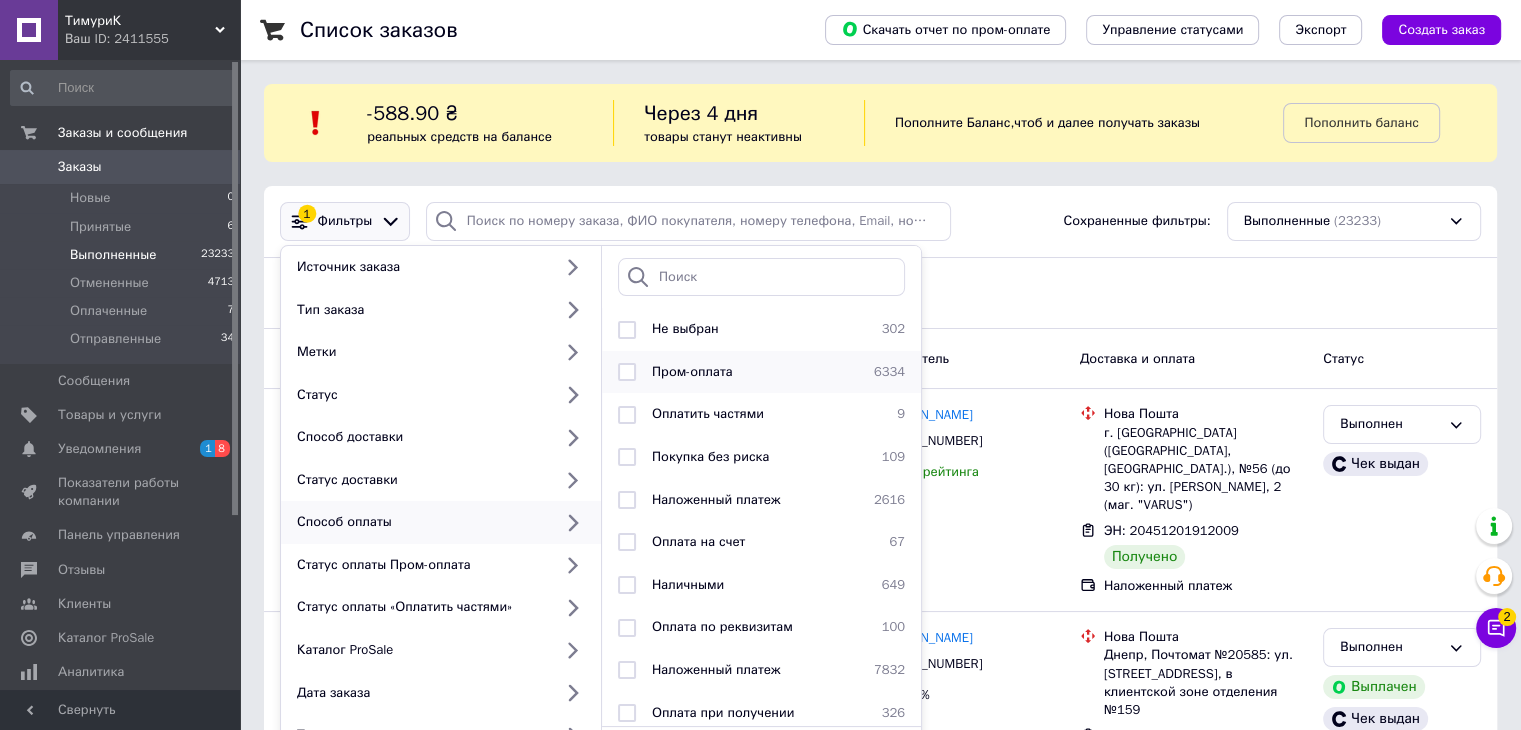 click on "Пром-оплата" at bounding box center [692, 371] 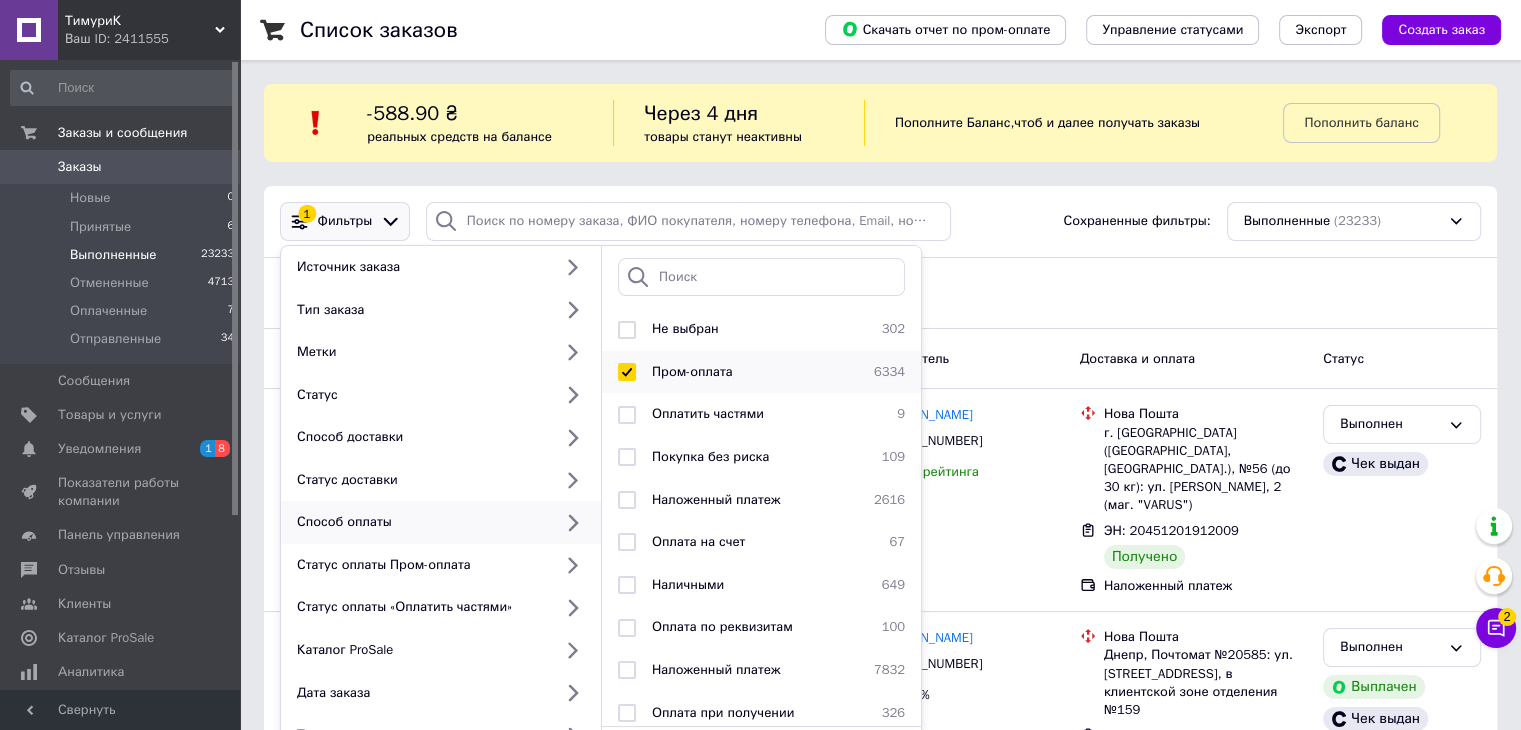 checkbox on "true" 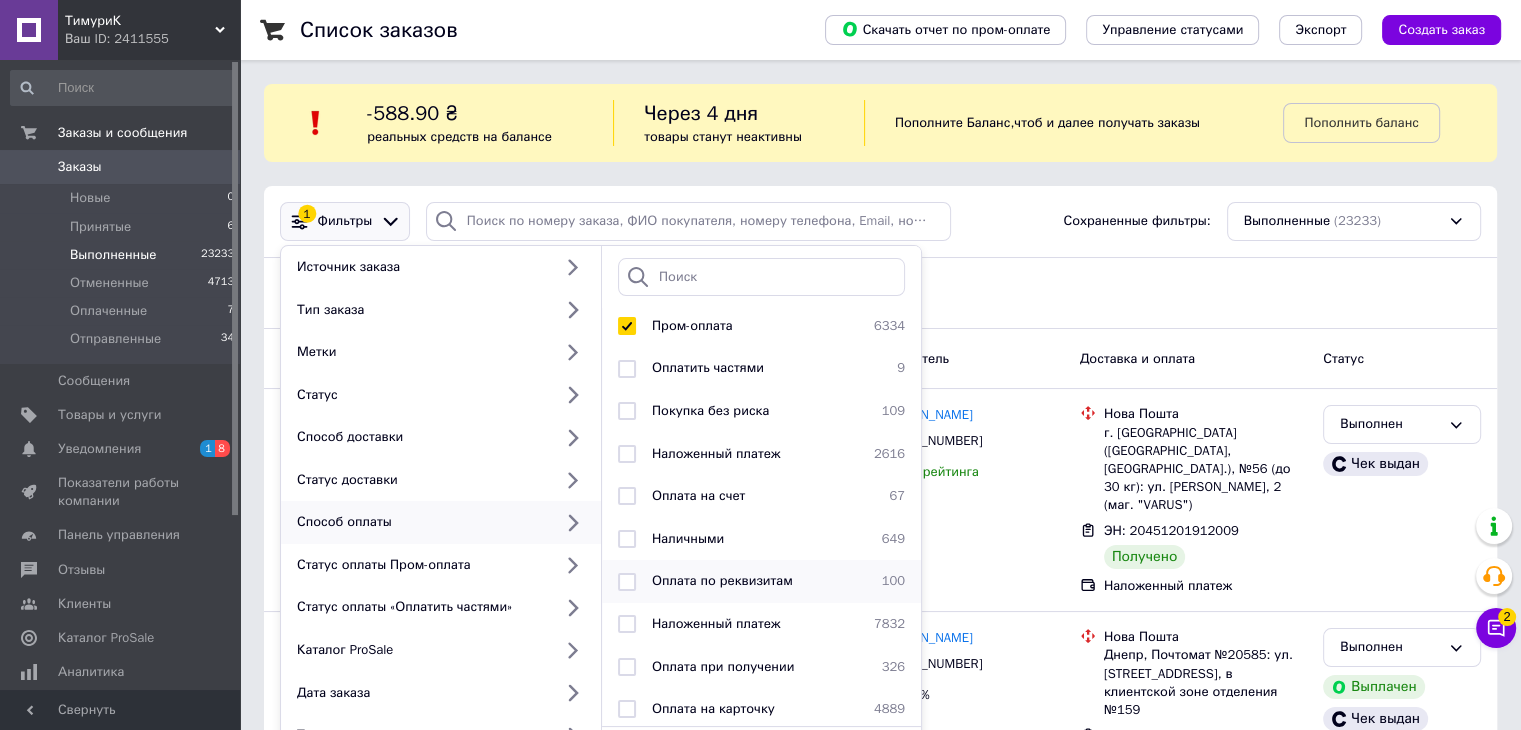 scroll, scrollTop: 48, scrollLeft: 0, axis: vertical 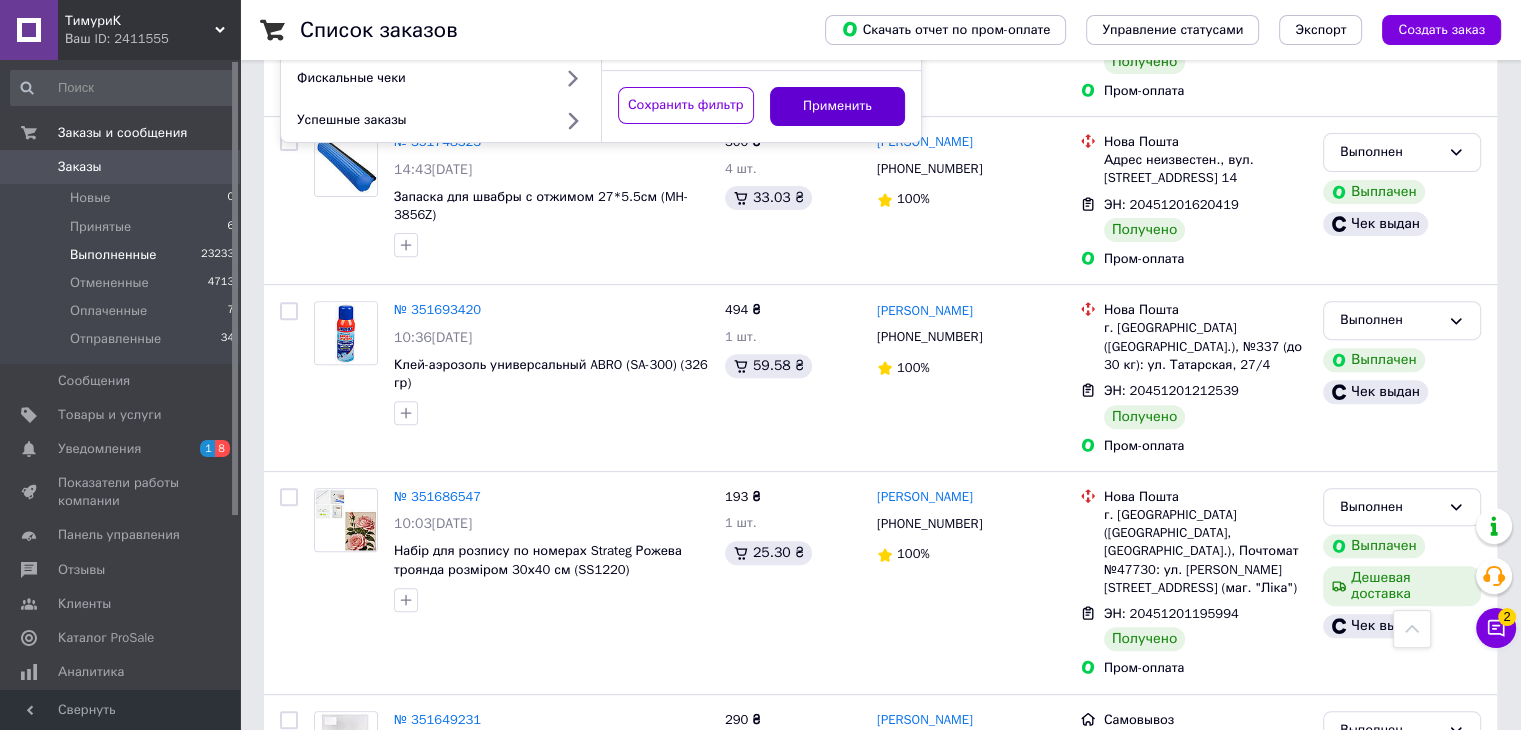 click on "Применить" at bounding box center [838, 106] 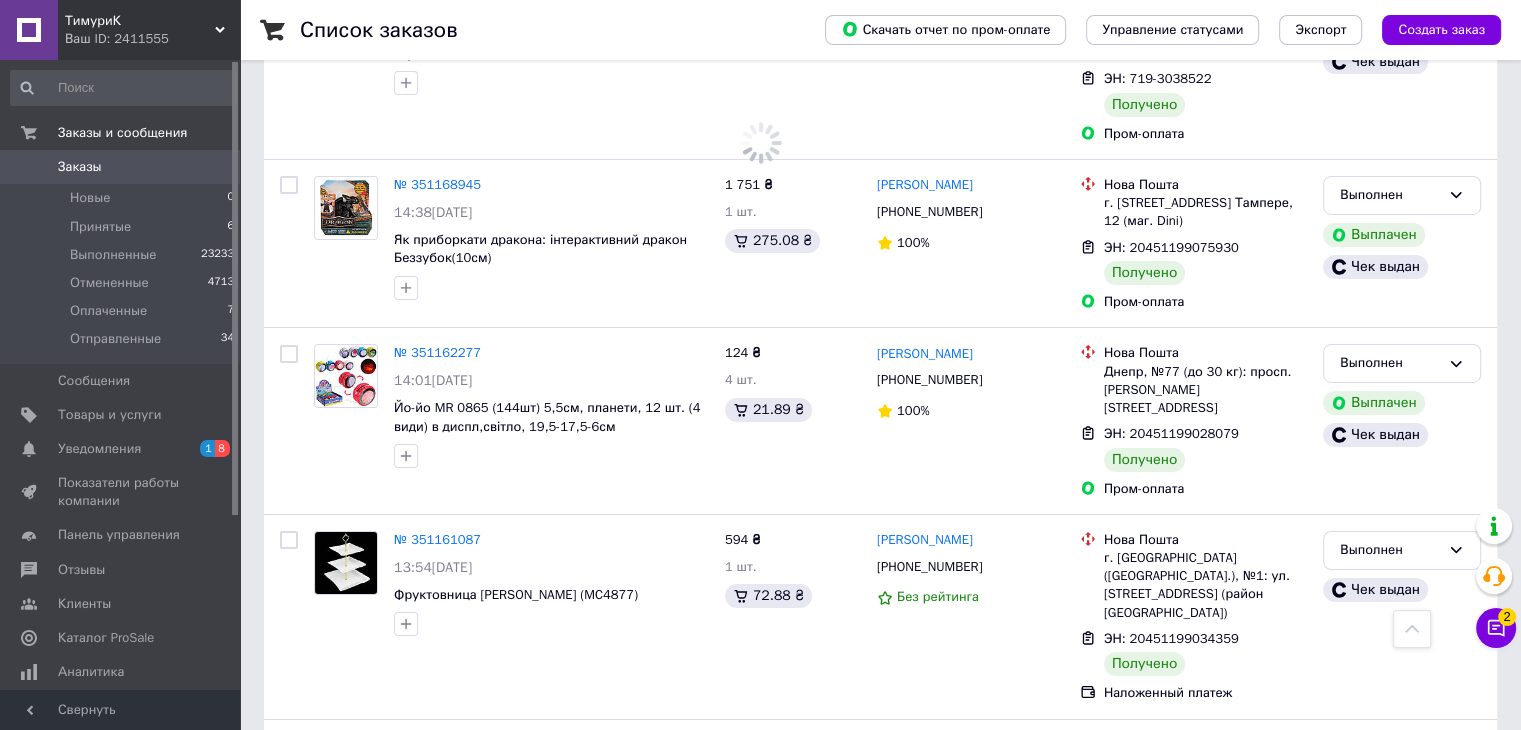 scroll, scrollTop: 6737, scrollLeft: 0, axis: vertical 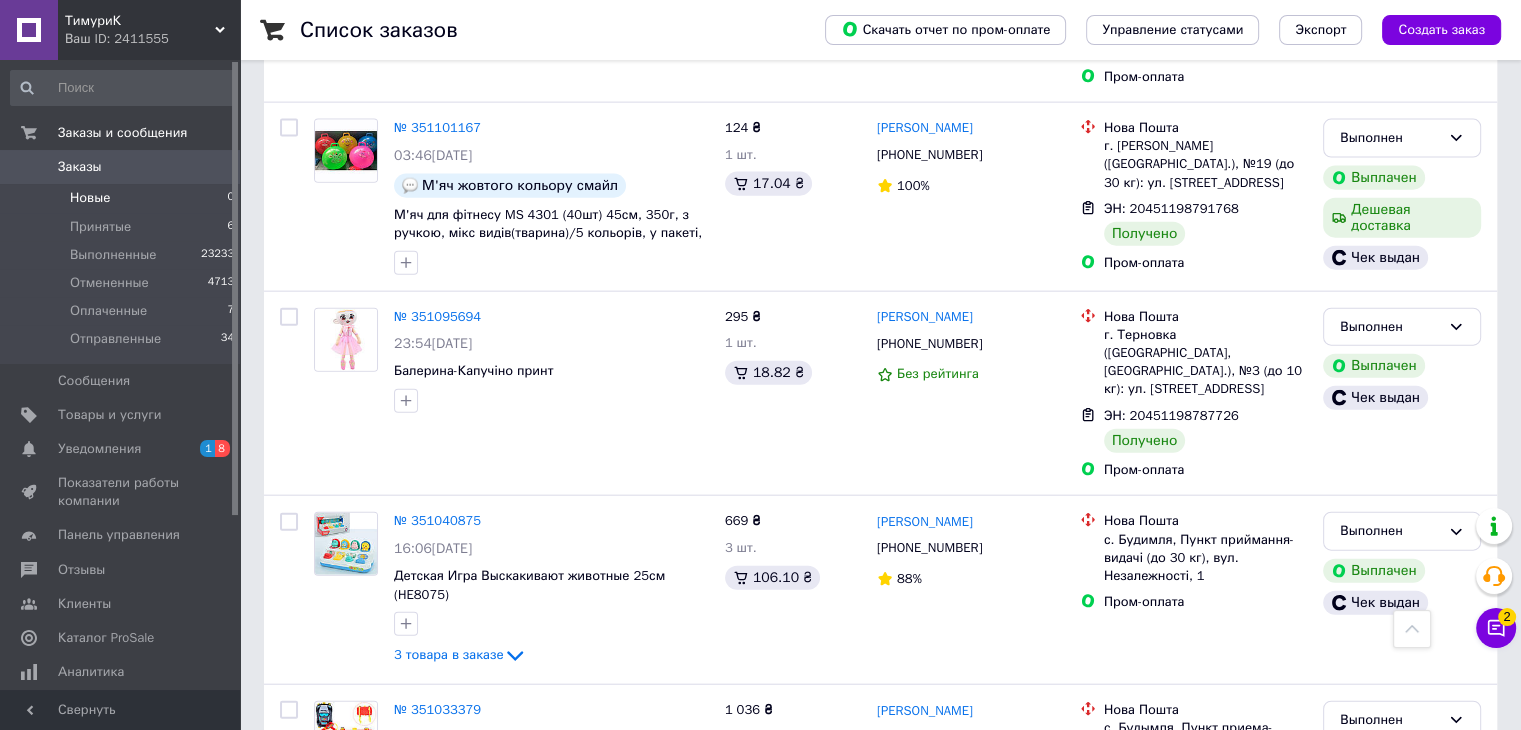 click on "Новые 0" at bounding box center [123, 198] 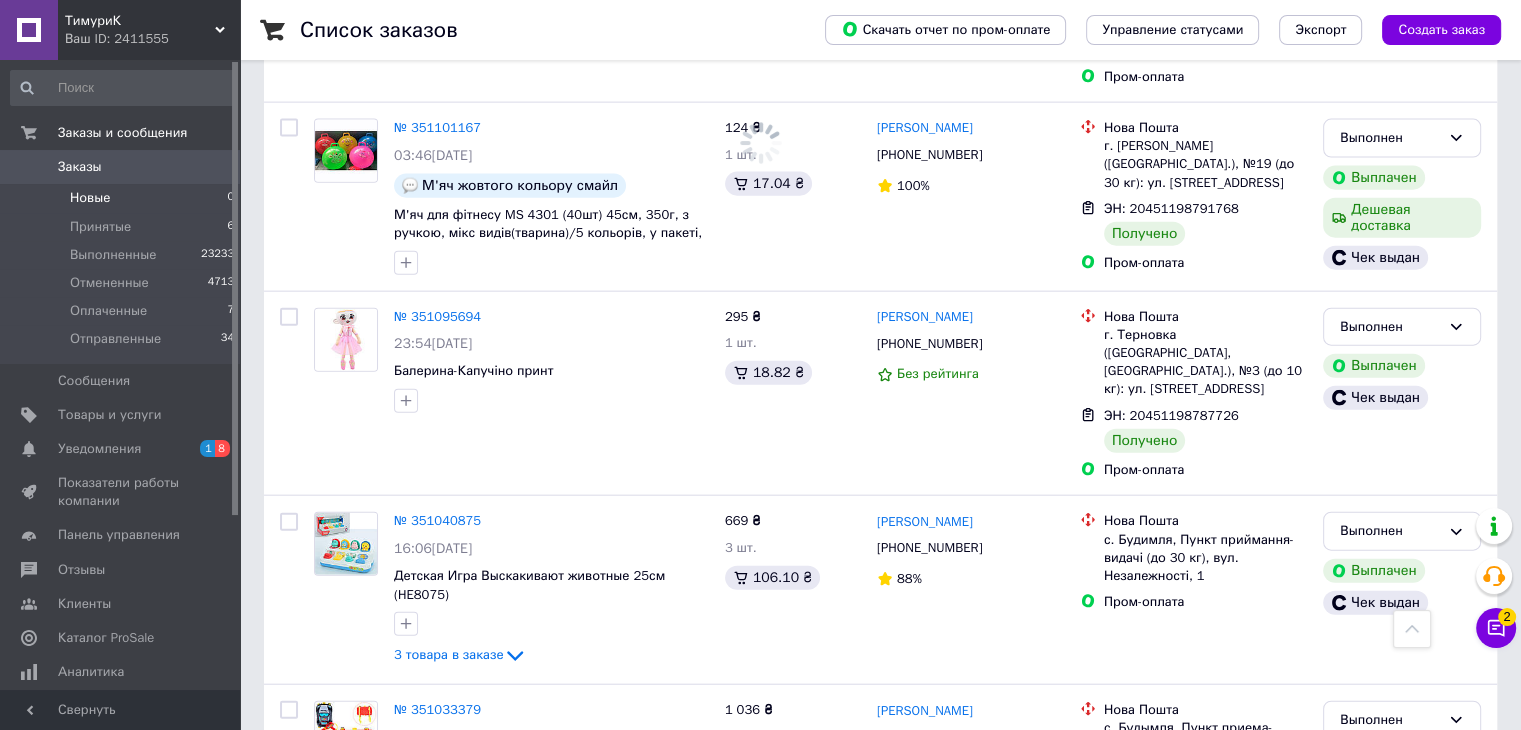 scroll, scrollTop: 0, scrollLeft: 0, axis: both 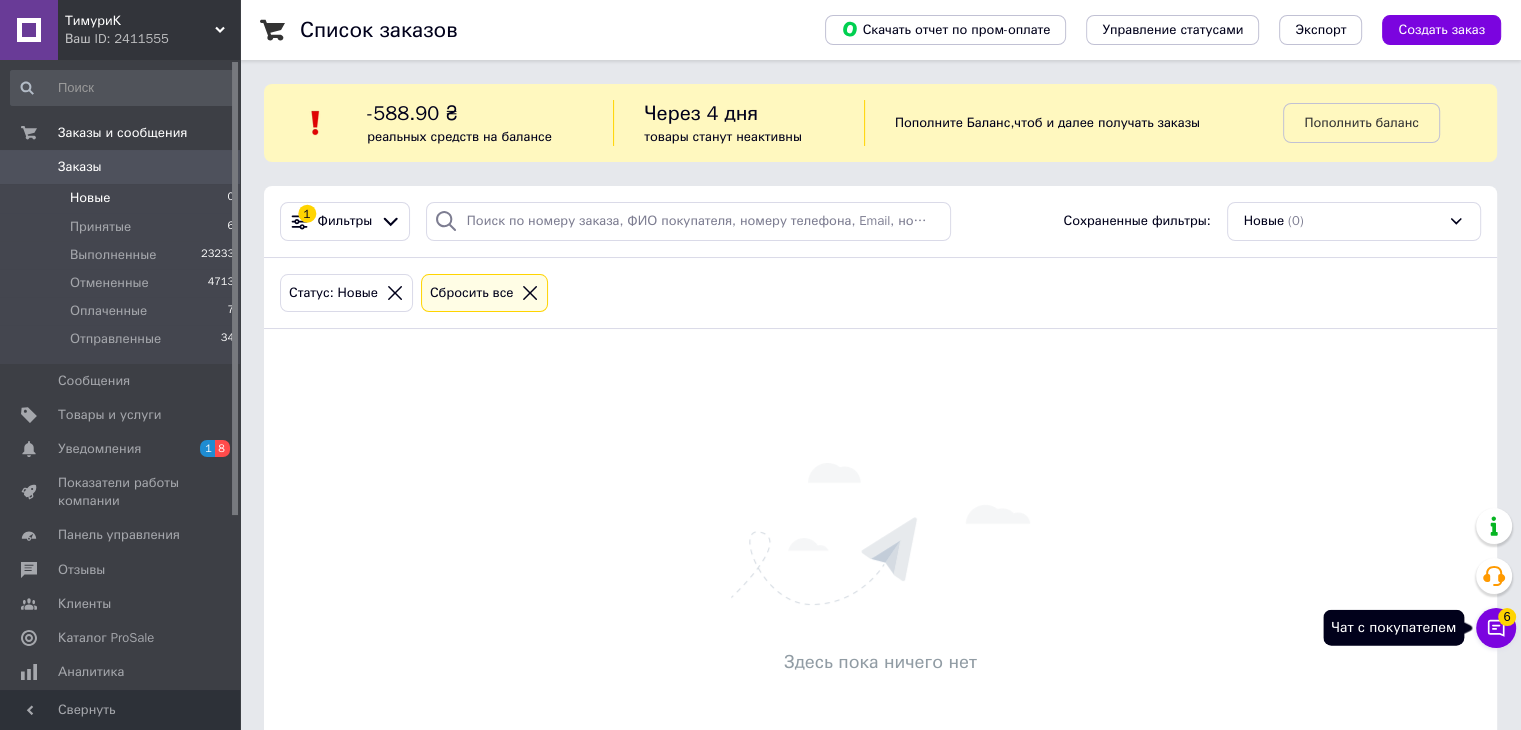 click 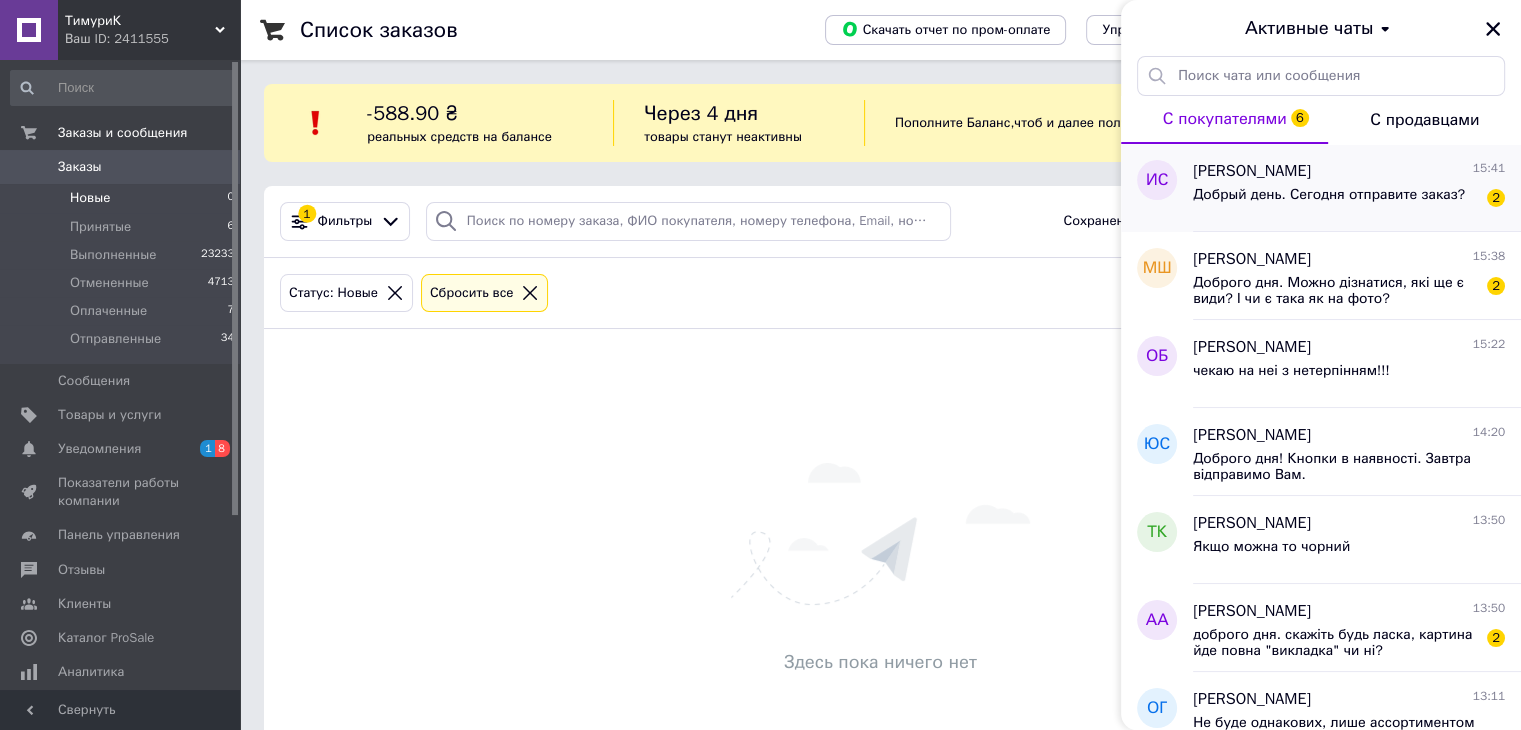 click on "Добрый день. Сегодня отправите заказ?" at bounding box center (1329, 201) 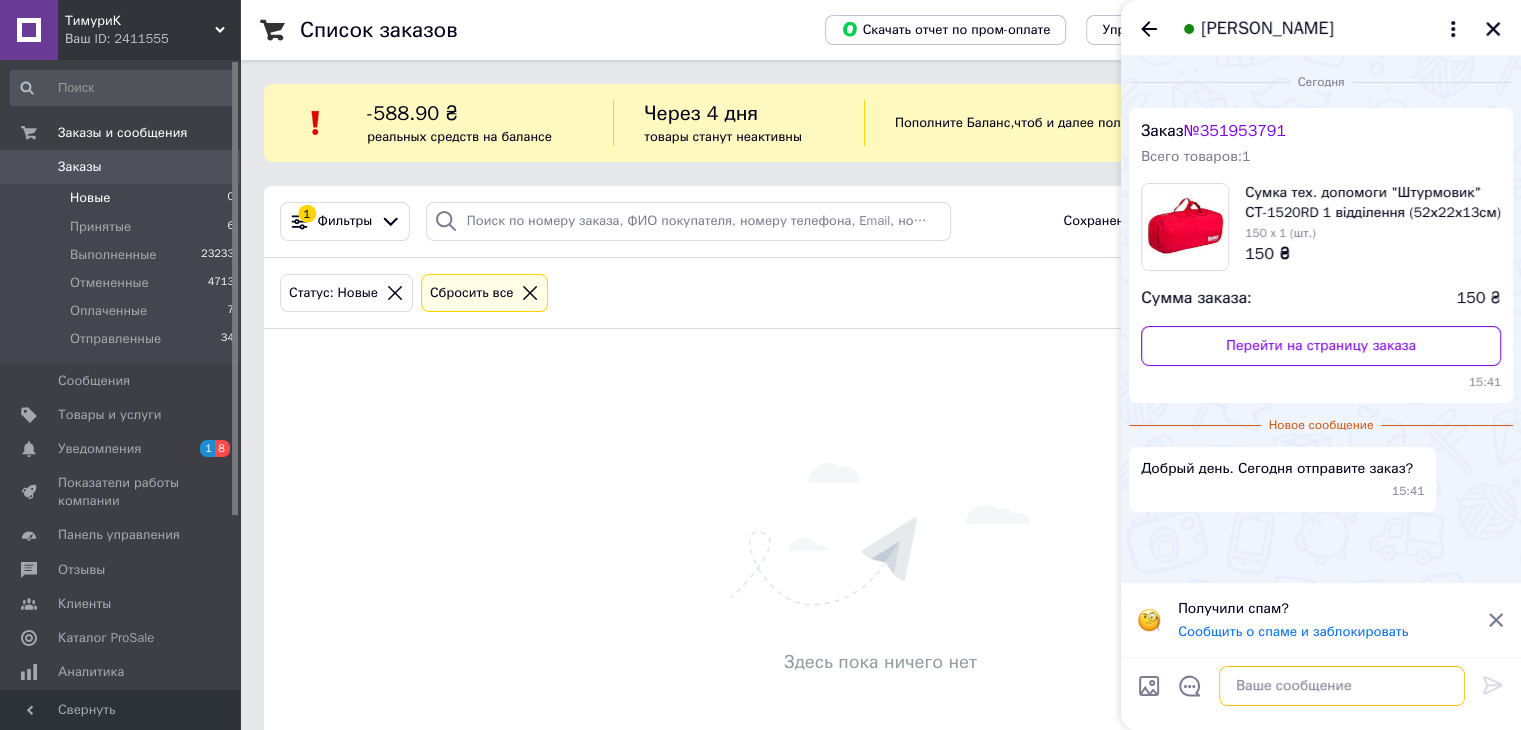 click at bounding box center (1342, 686) 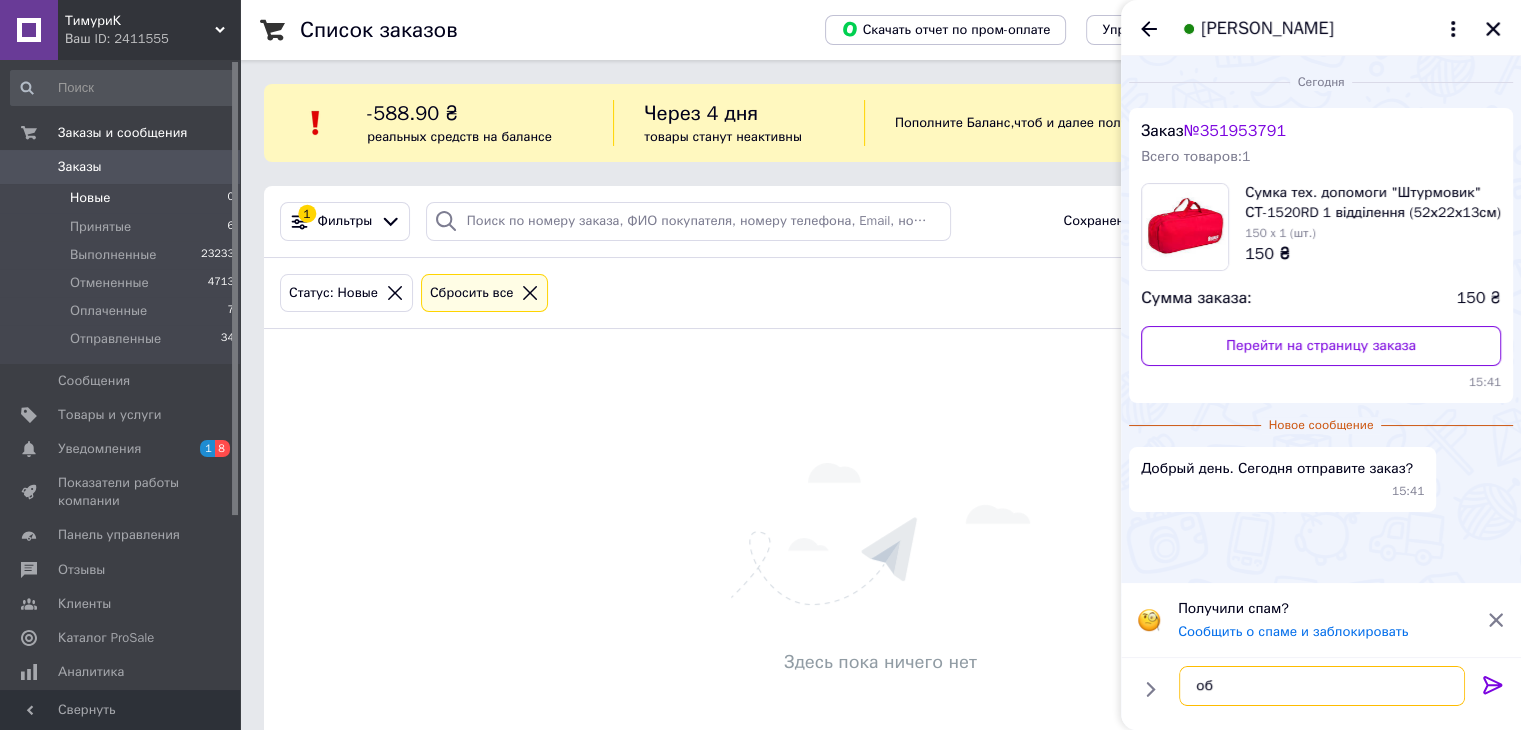 type on "о" 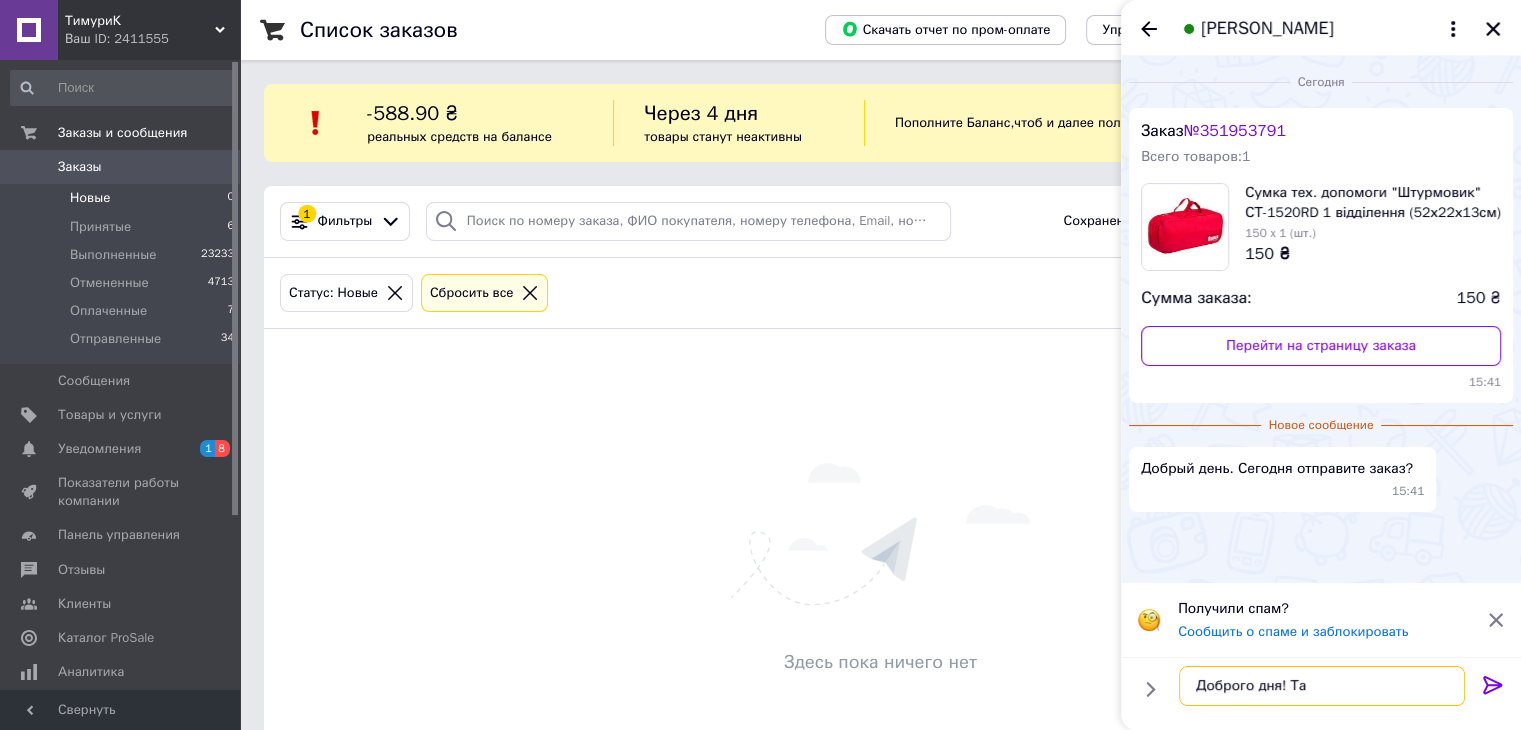 type on "Доброго дня! Так" 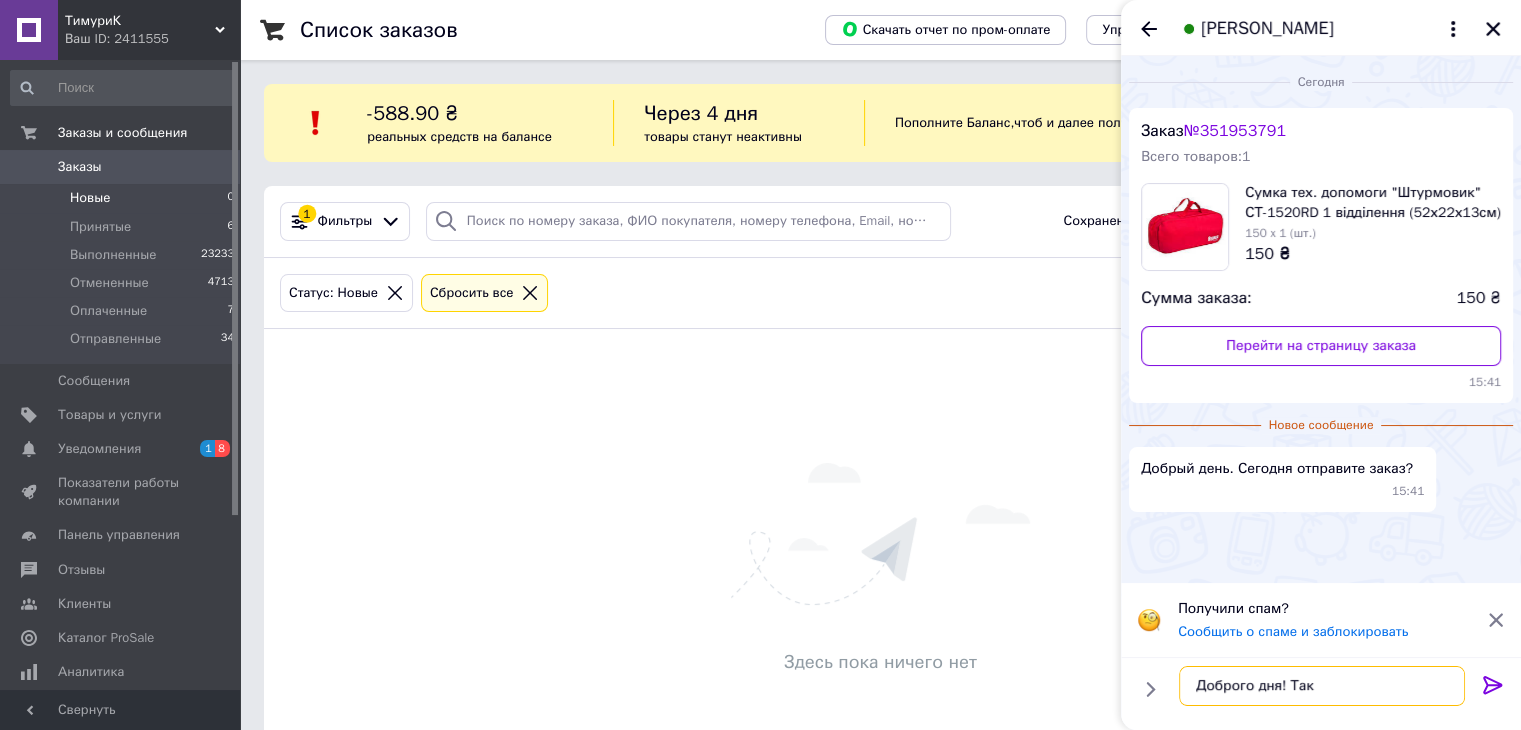 type 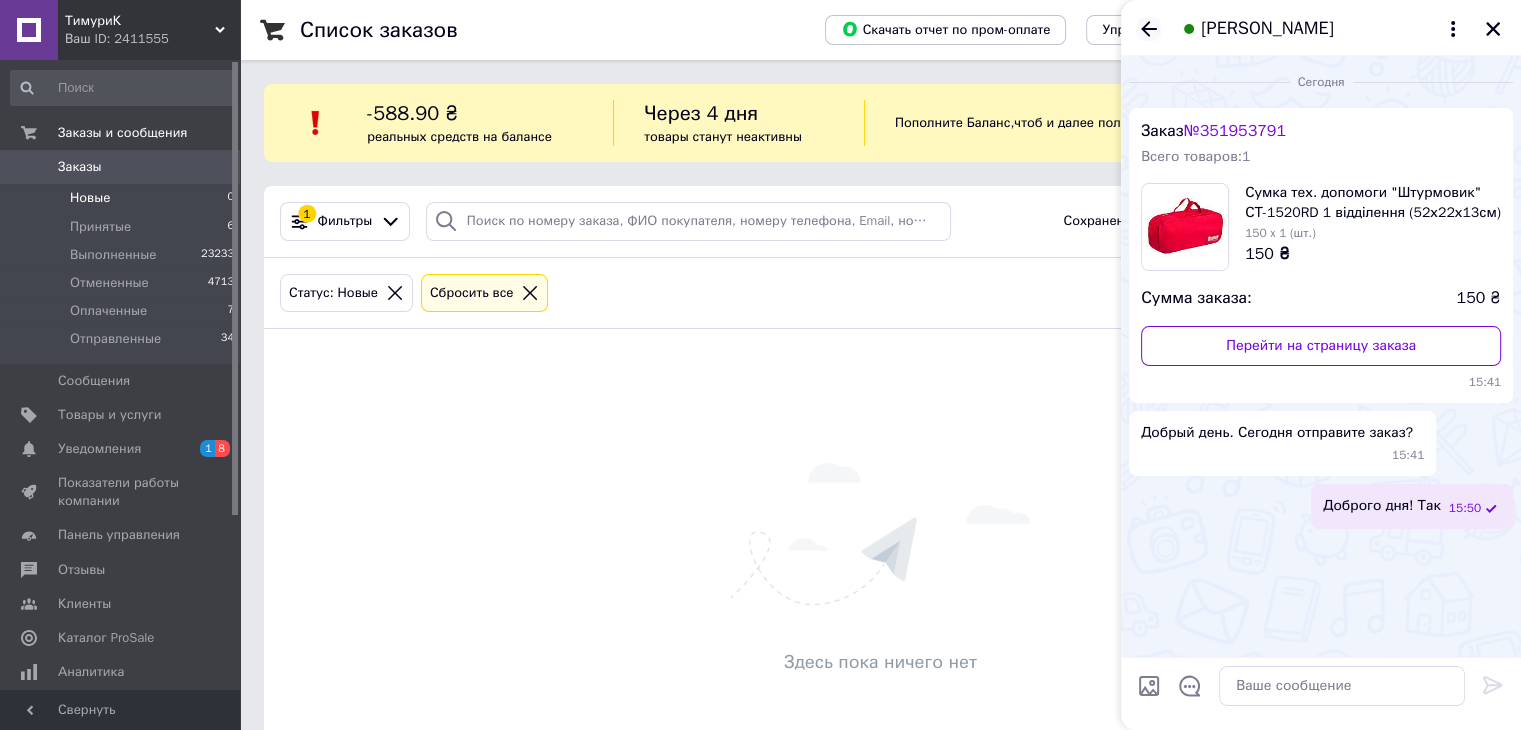 click 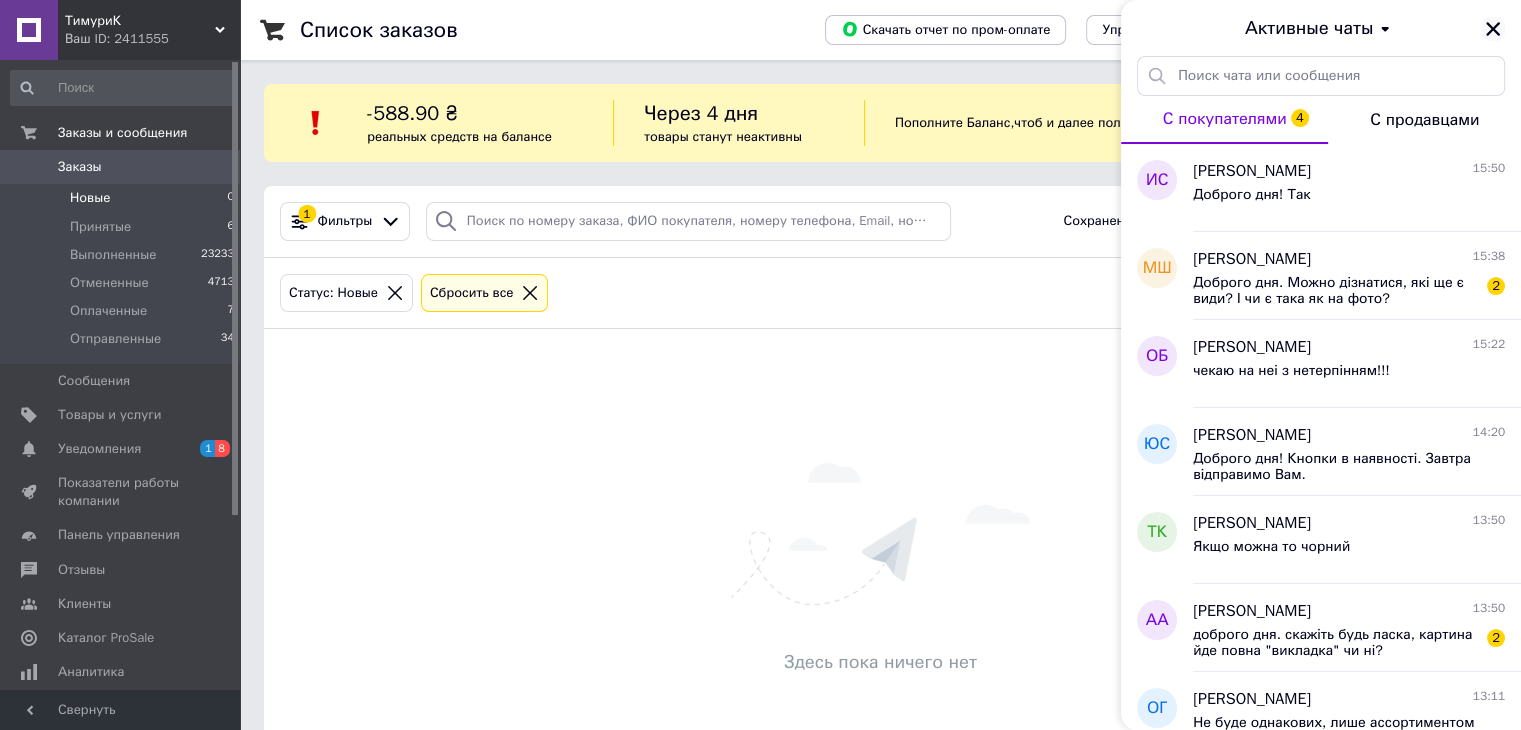 click 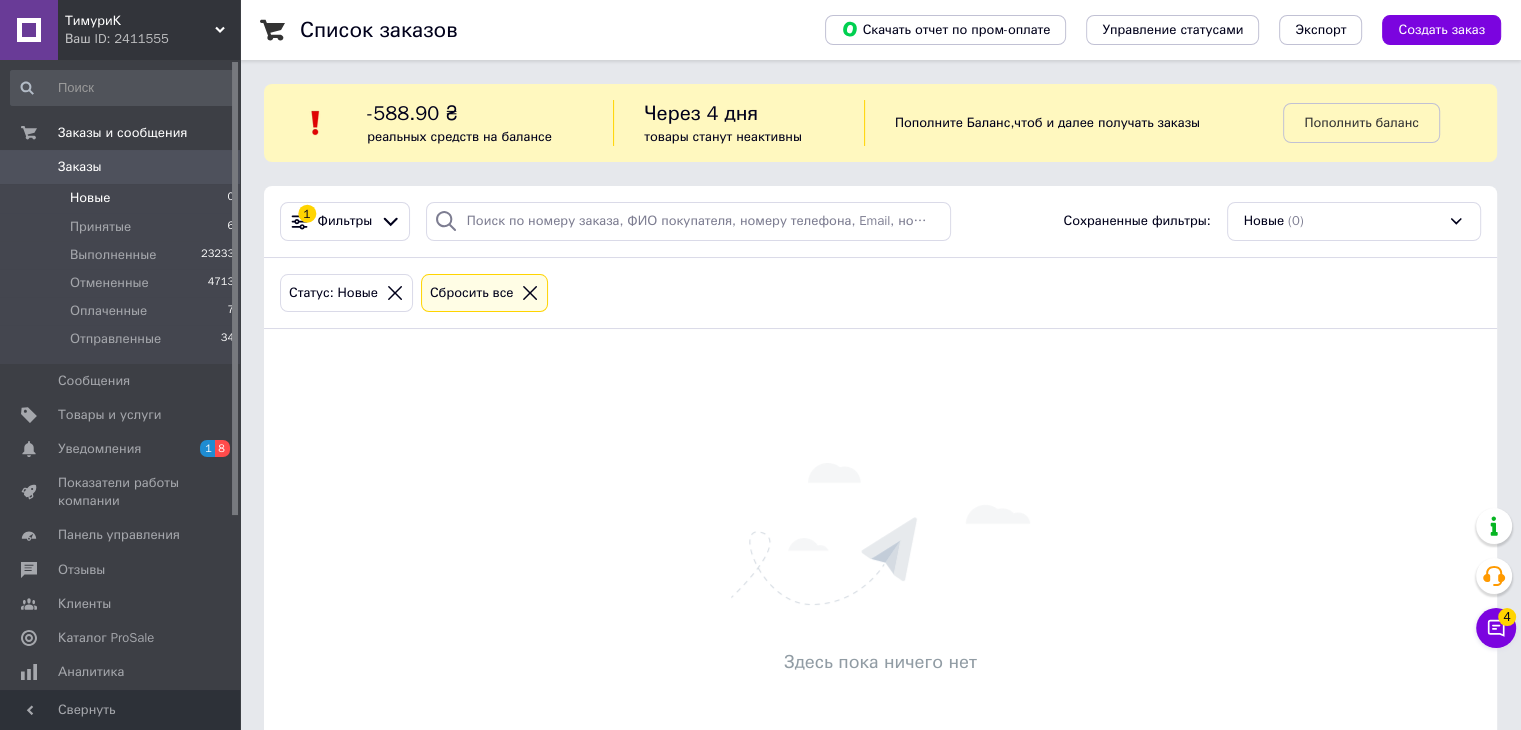 drag, startPoint x: 119, startPoint y: 209, endPoint x: 122, endPoint y: 193, distance: 16.27882 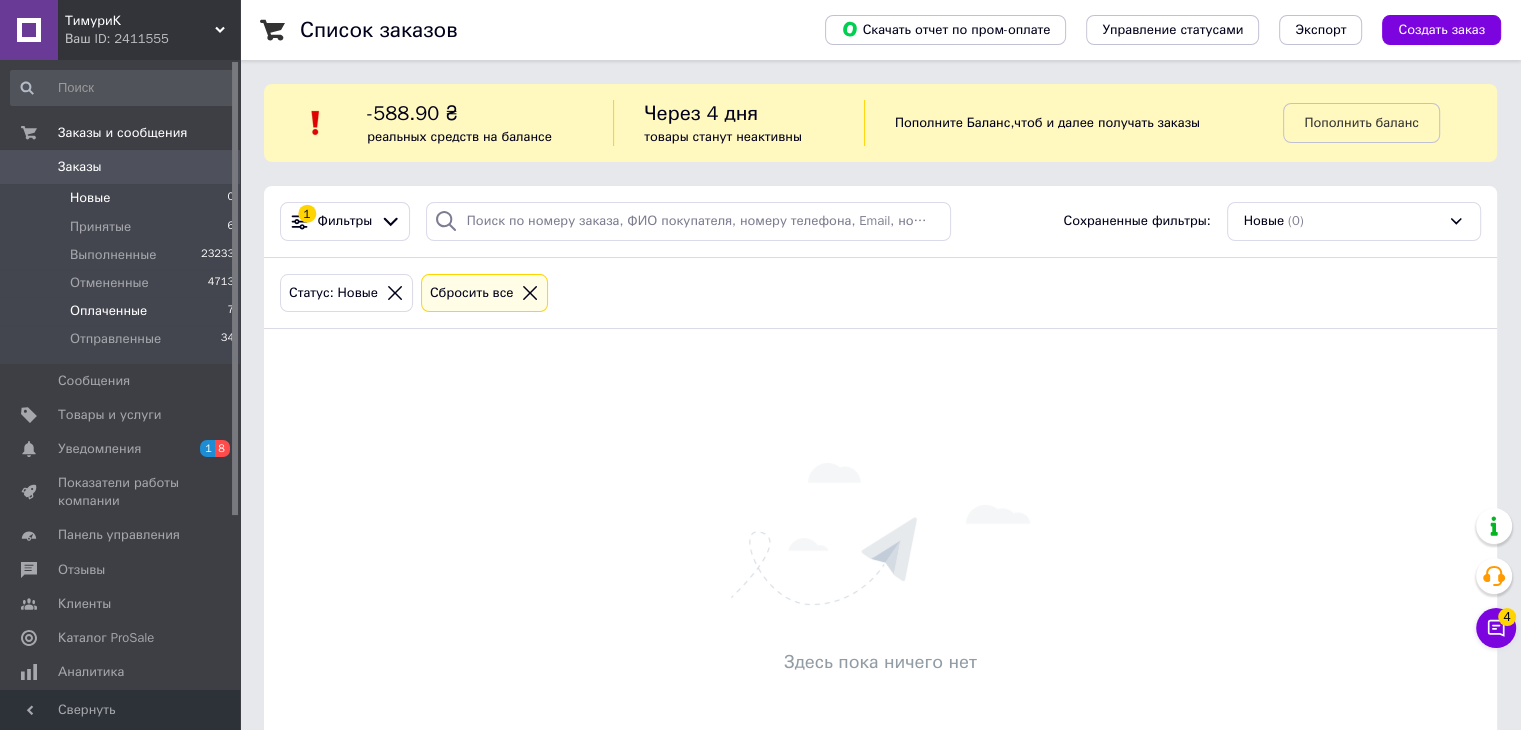 click on "Оплаченные 7" at bounding box center (123, 311) 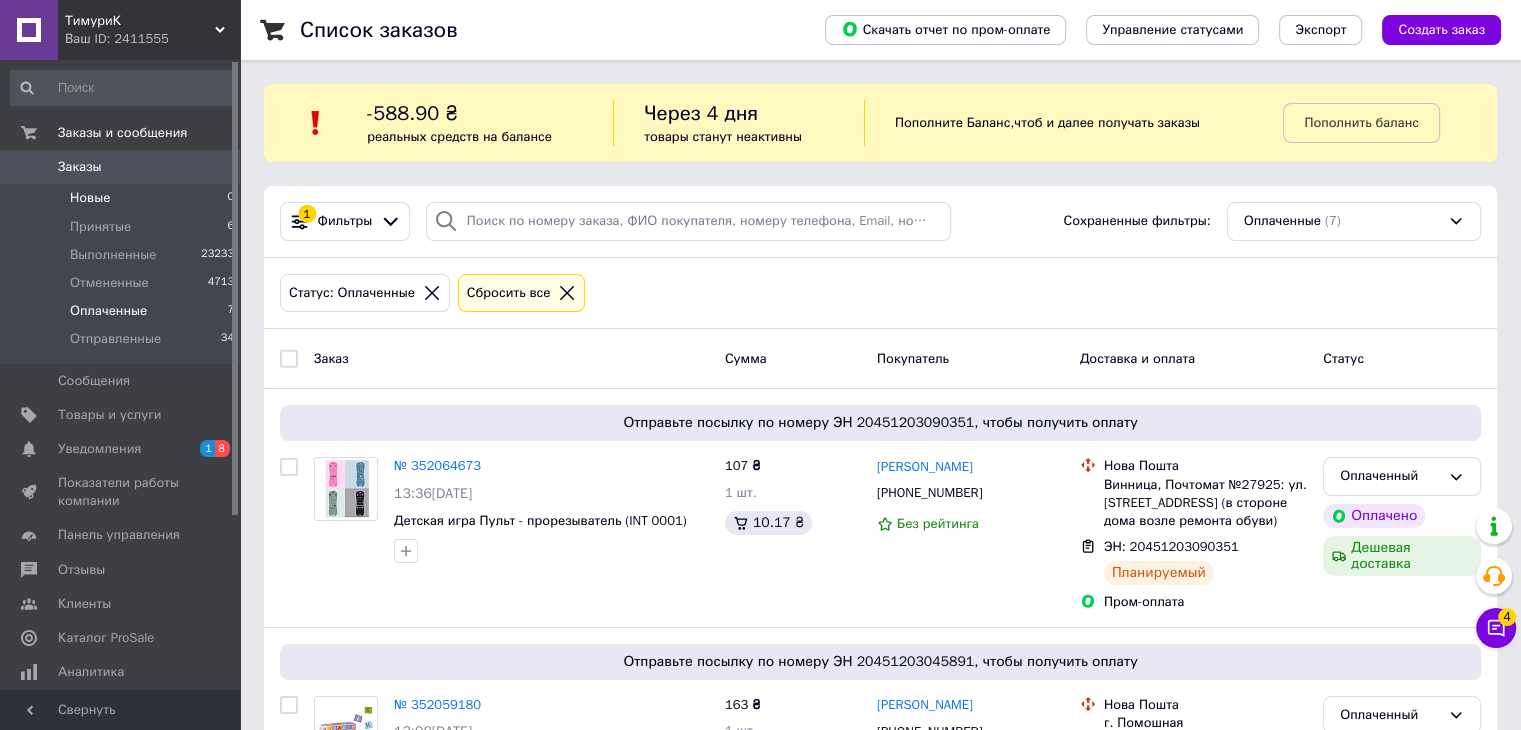 click on "Новые 0" at bounding box center (123, 198) 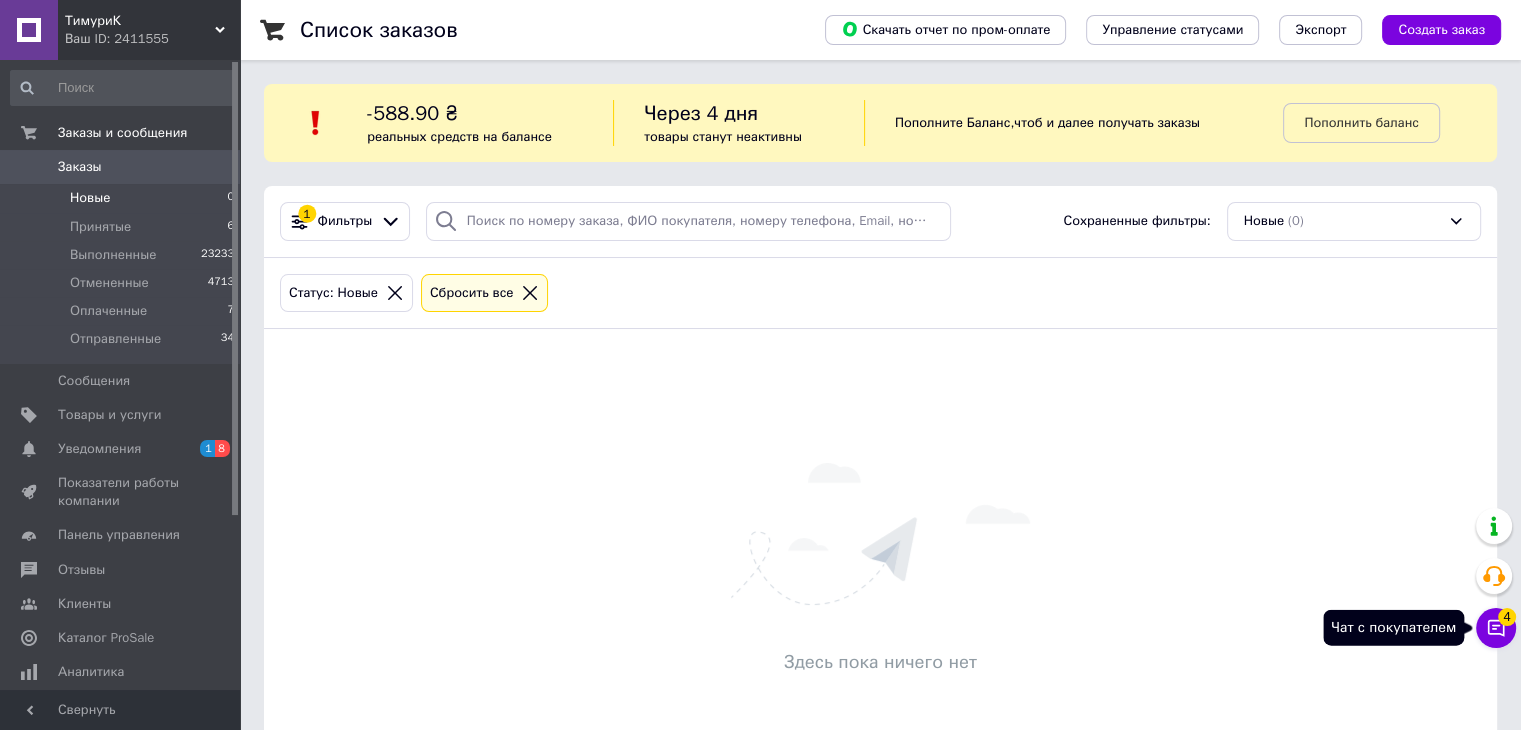 click 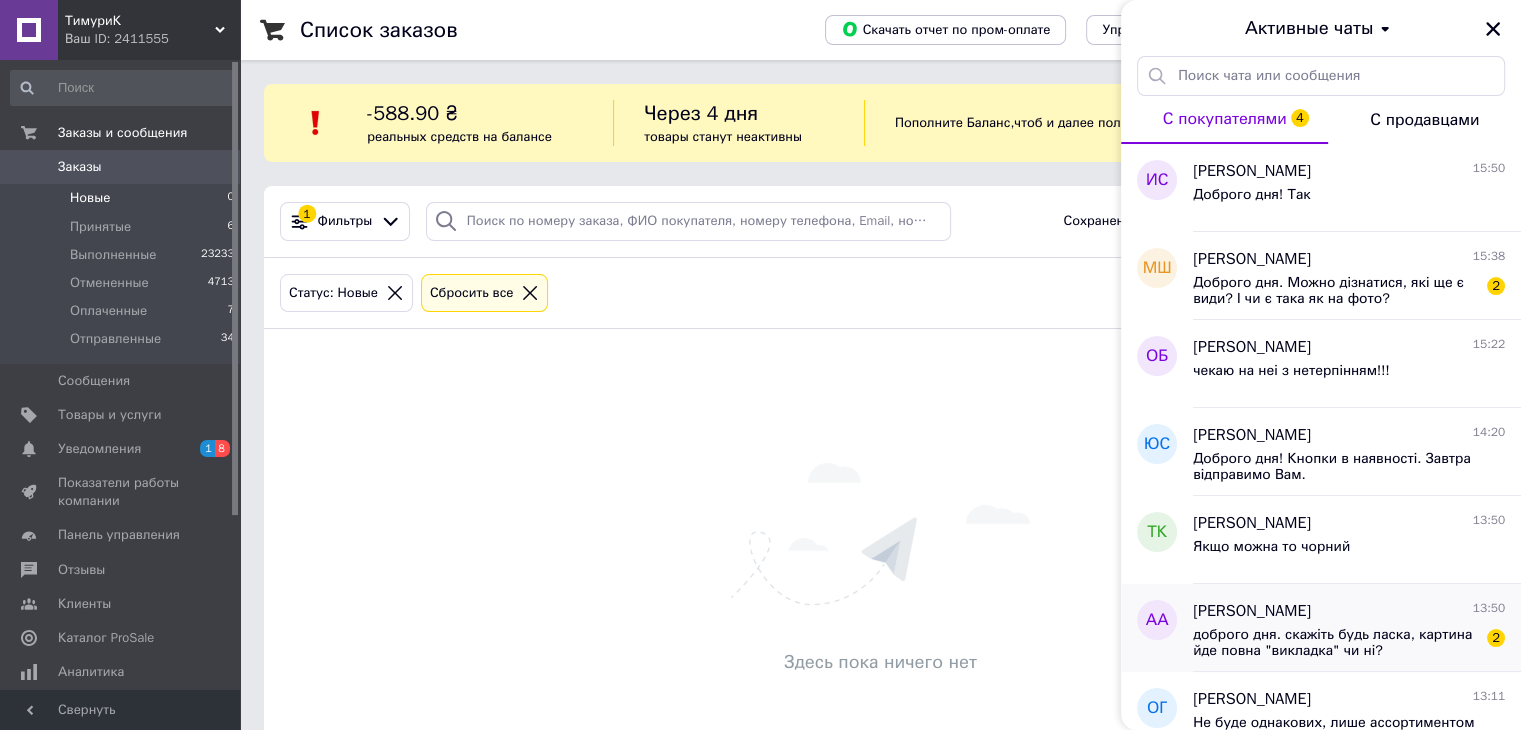 click on "доброго дня. скажіть будь ласка, картина йде повна "викладка" чи ні?" at bounding box center [1335, 643] 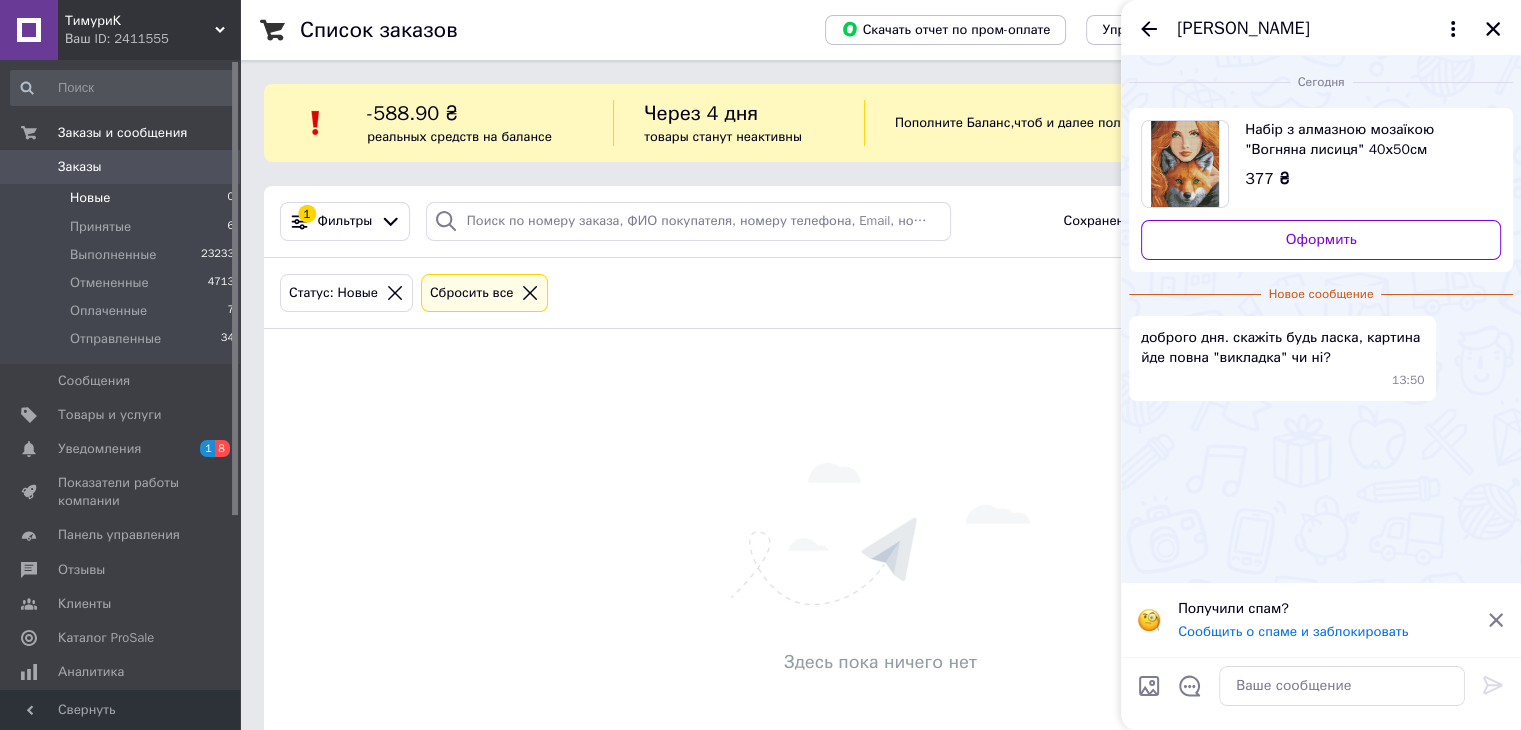 click on "Набір з алмазною мозаїкою "Вогняна лисиця" 40х50см" at bounding box center [1365, 140] 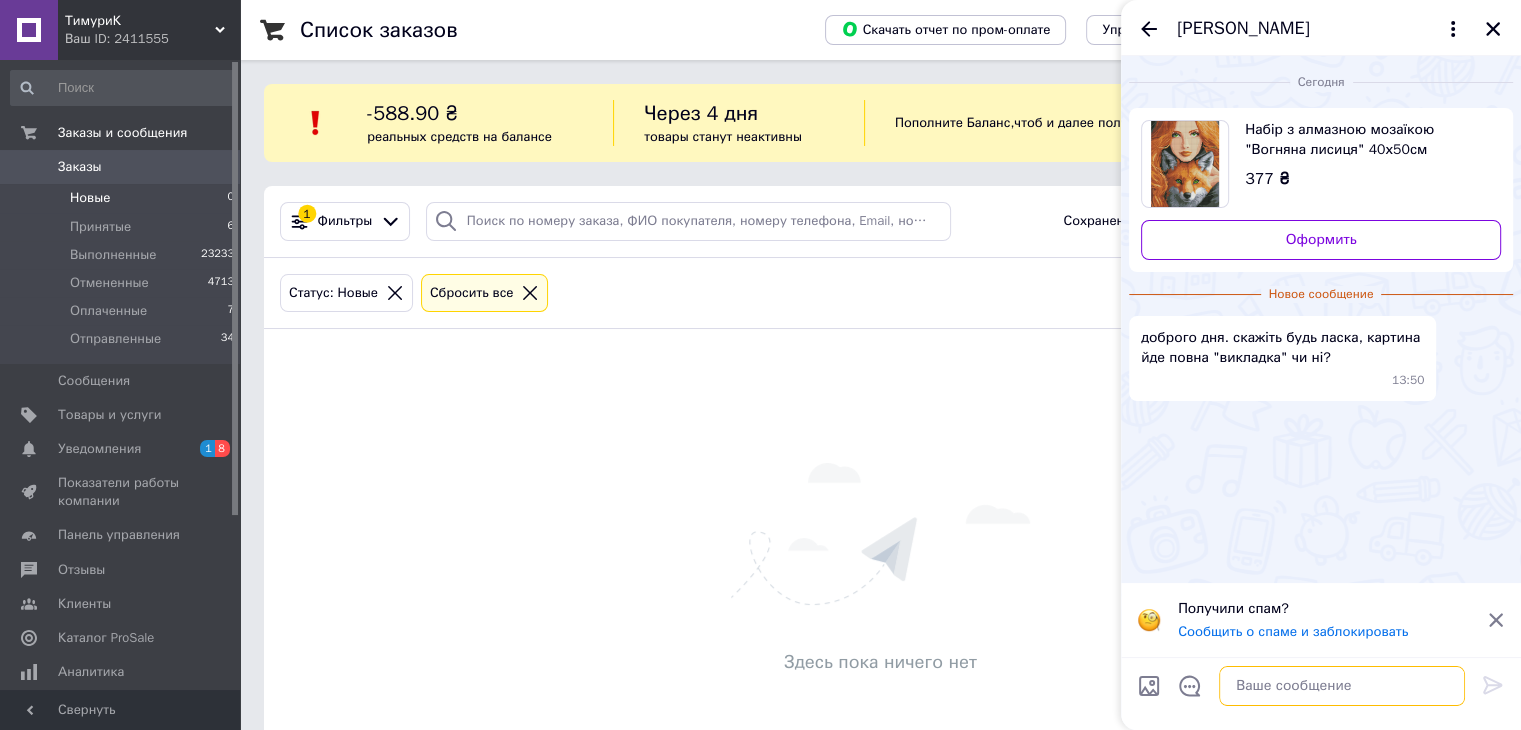 click at bounding box center [1342, 686] 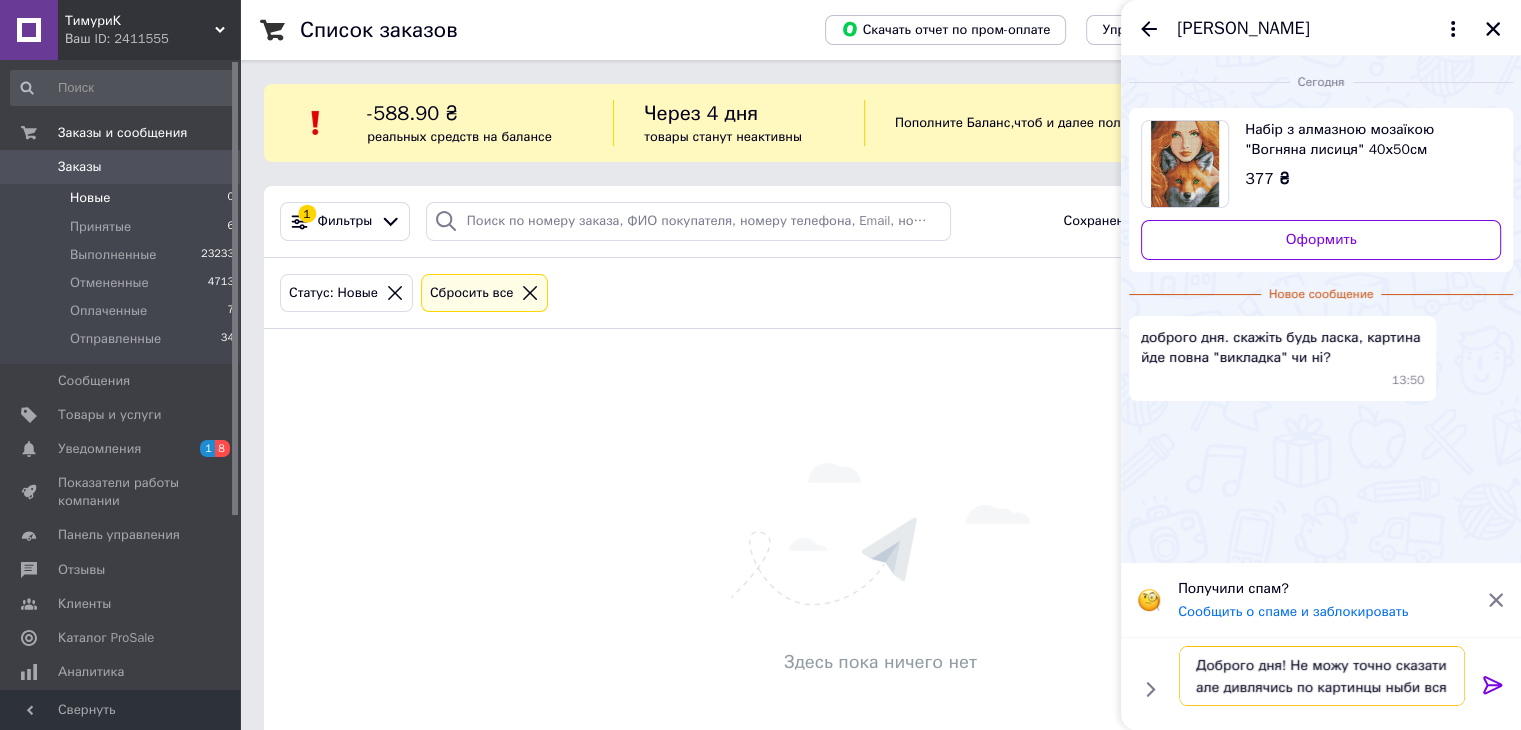 click on "Доброго дня! Не можу точно сказати але дивлячись по картинцы ныби вся" at bounding box center [1322, 676] 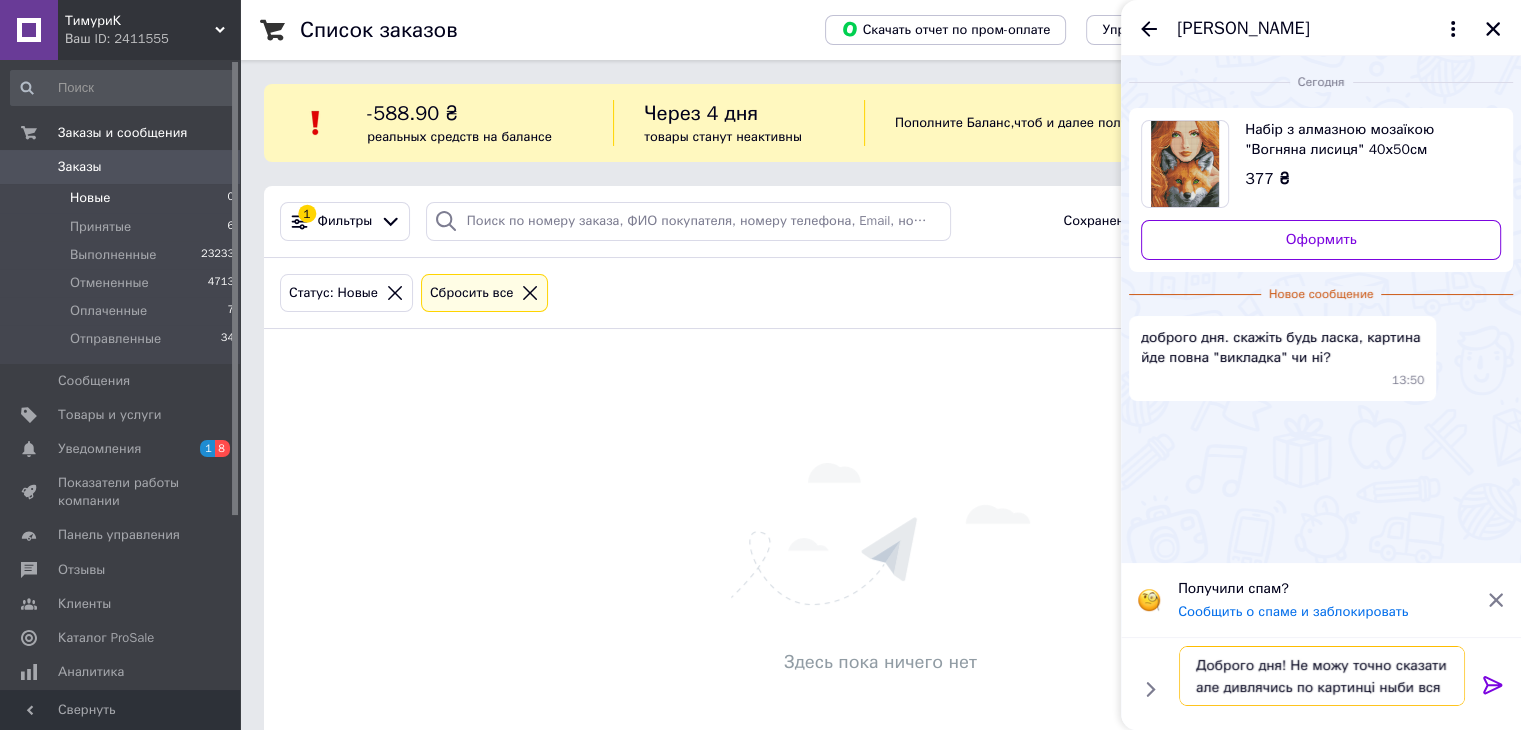 click on "Доброго дня! Не можу точно сказати але дивлячись по картинці ныби вся" at bounding box center [1322, 676] 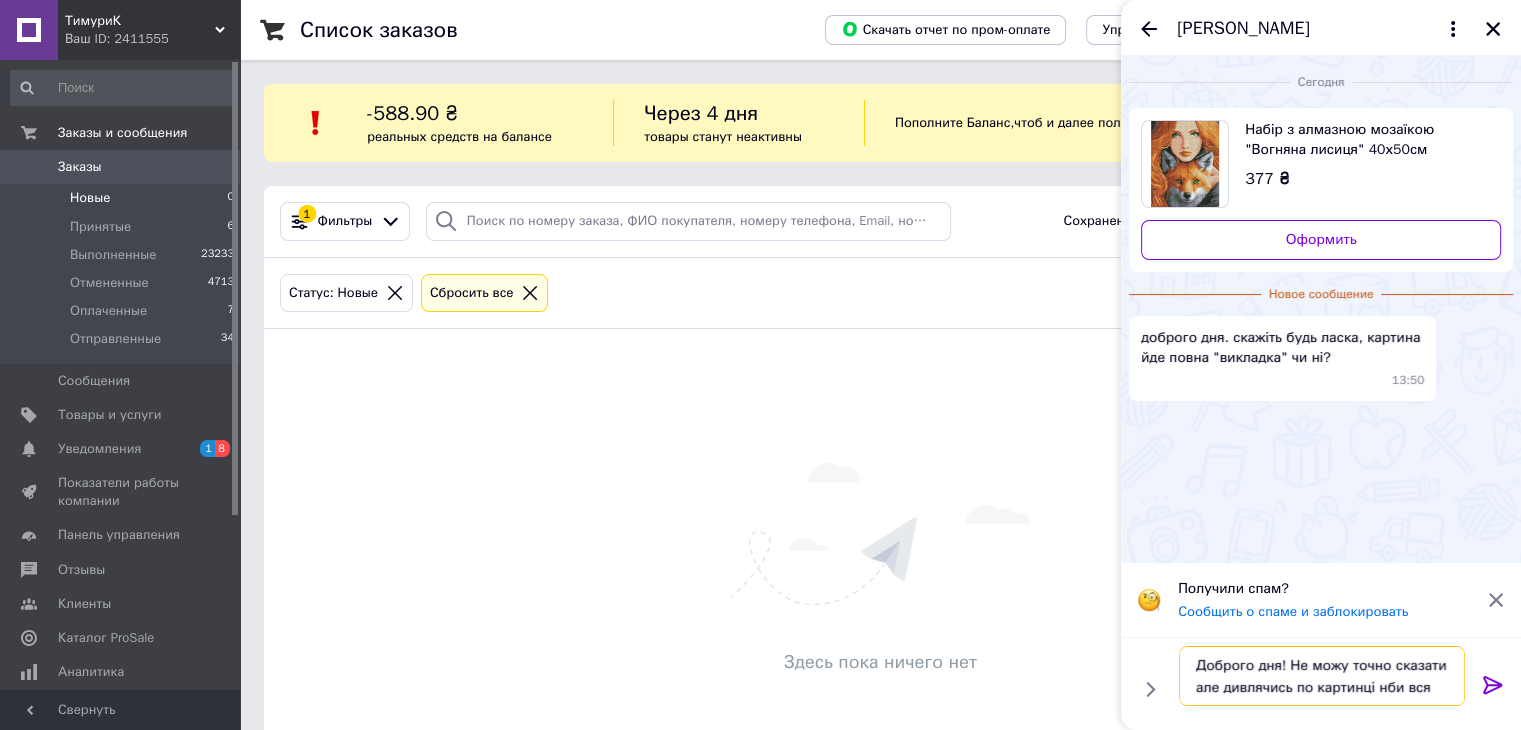 type on "Доброго дня! Не можу точно сказати але дивлячись по картинці ніби вся" 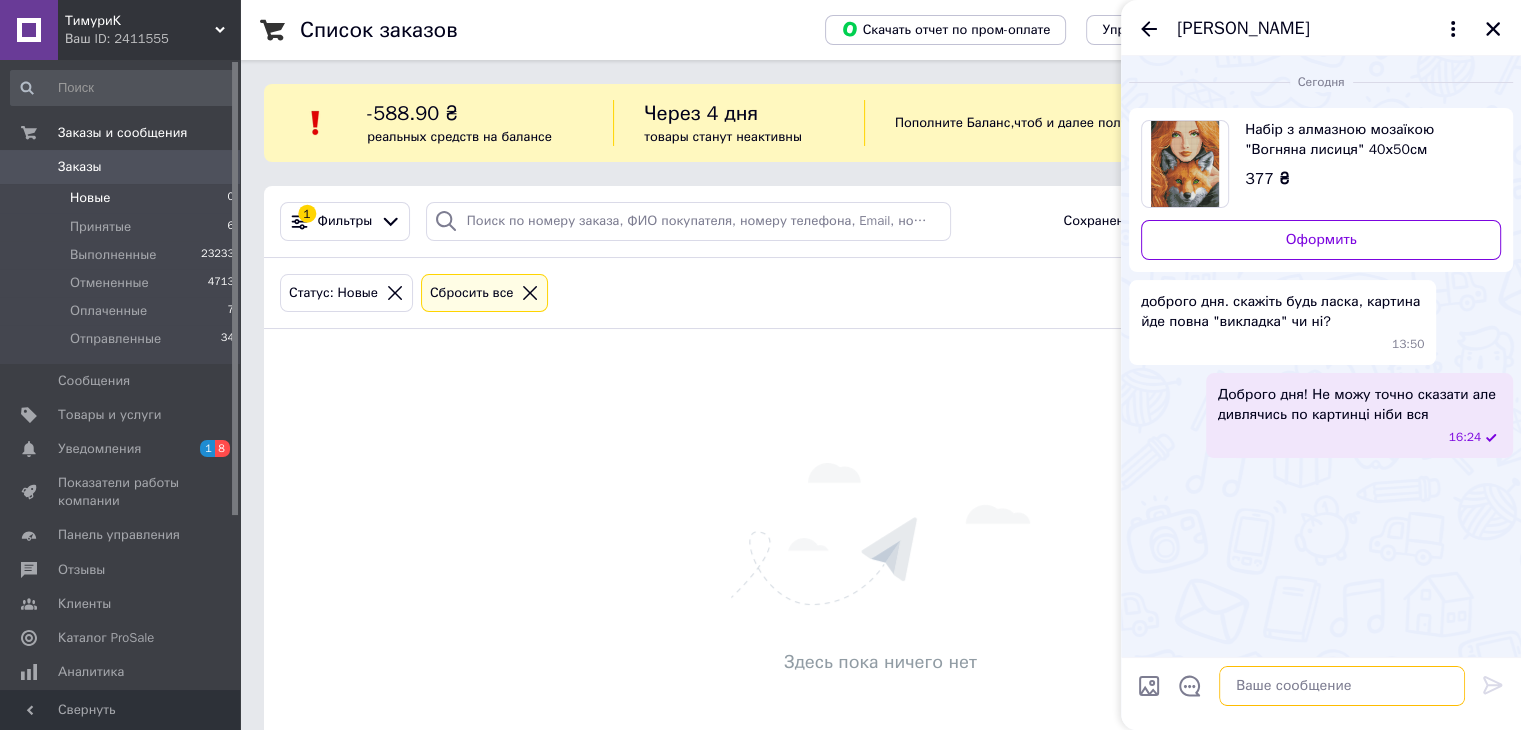 paste on "Склад набору: - полотно з клейовим шаром та кольоровою схемою, оформлене на підрамник галерейним способом; - акрилові стрази згідно комплектації набору (круглі); х та 9-ти камінчиків-стразів, і насадка для вирівнювання стразів на полотні, - два гель-клеї, - лоток для сортування стразів, - зип-пакети для стразів, - інструкція. Детальніше: [URL][DOMAIN_NAME]" 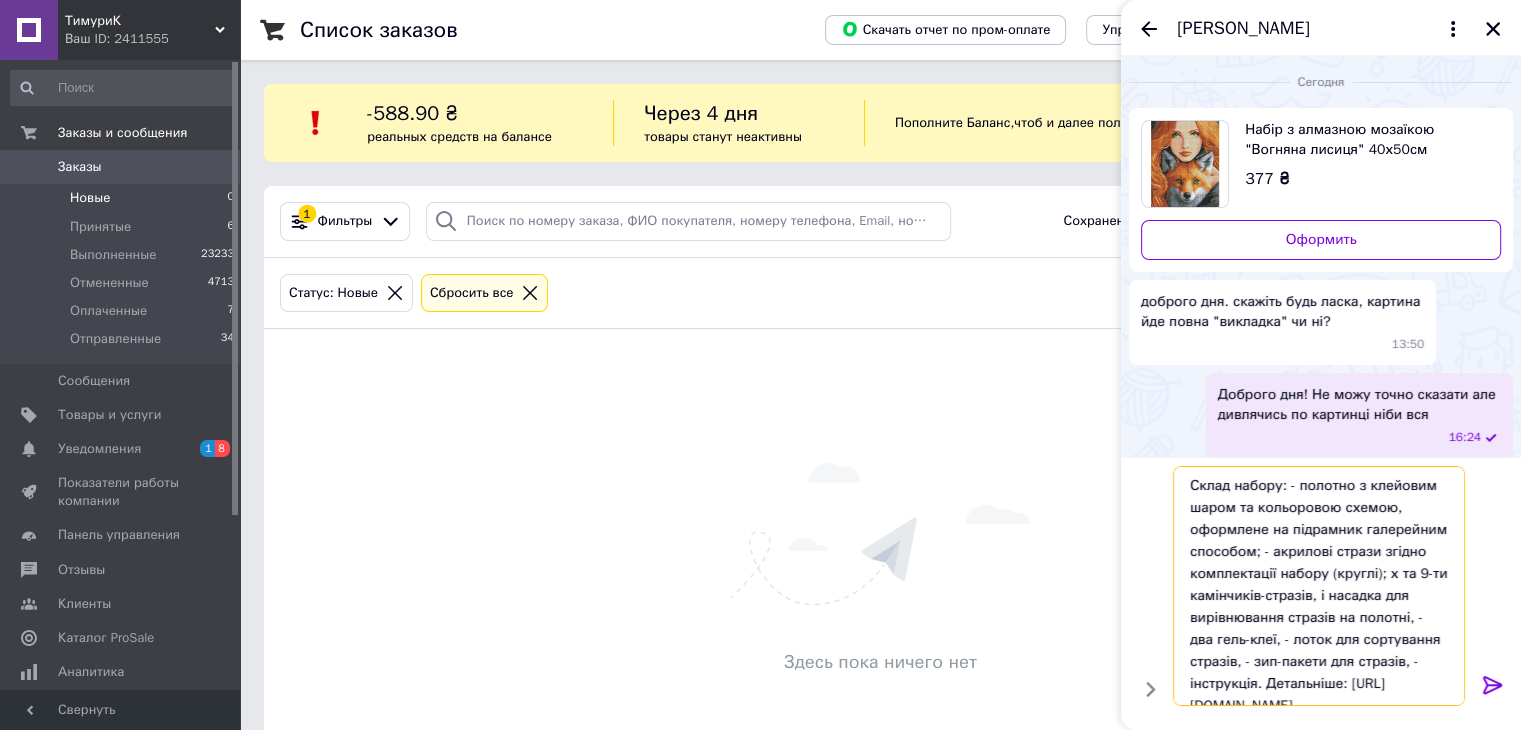 scroll, scrollTop: 41, scrollLeft: 0, axis: vertical 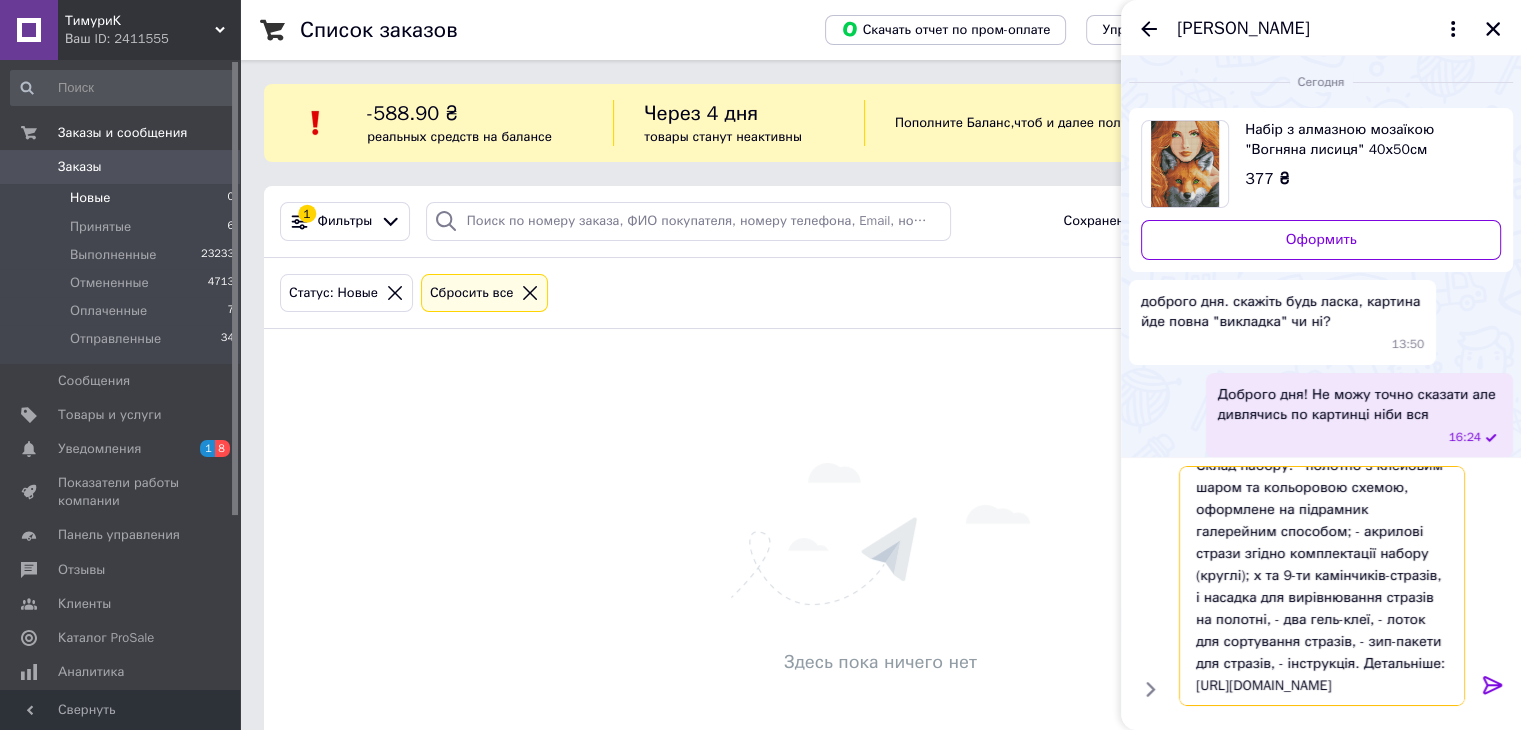 drag, startPoint x: 1268, startPoint y: 645, endPoint x: 1429, endPoint y: 685, distance: 165.89455 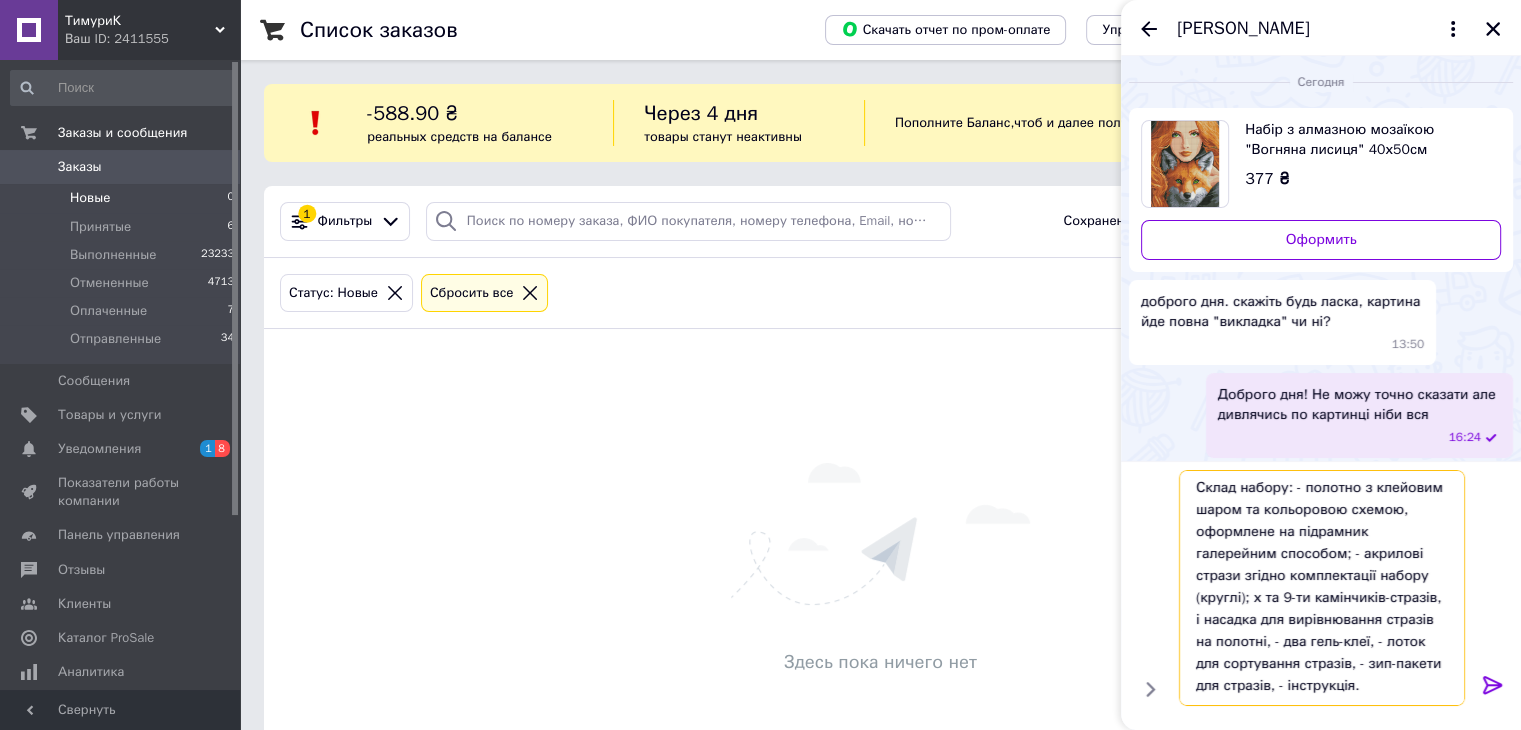 scroll, scrollTop: 0, scrollLeft: 0, axis: both 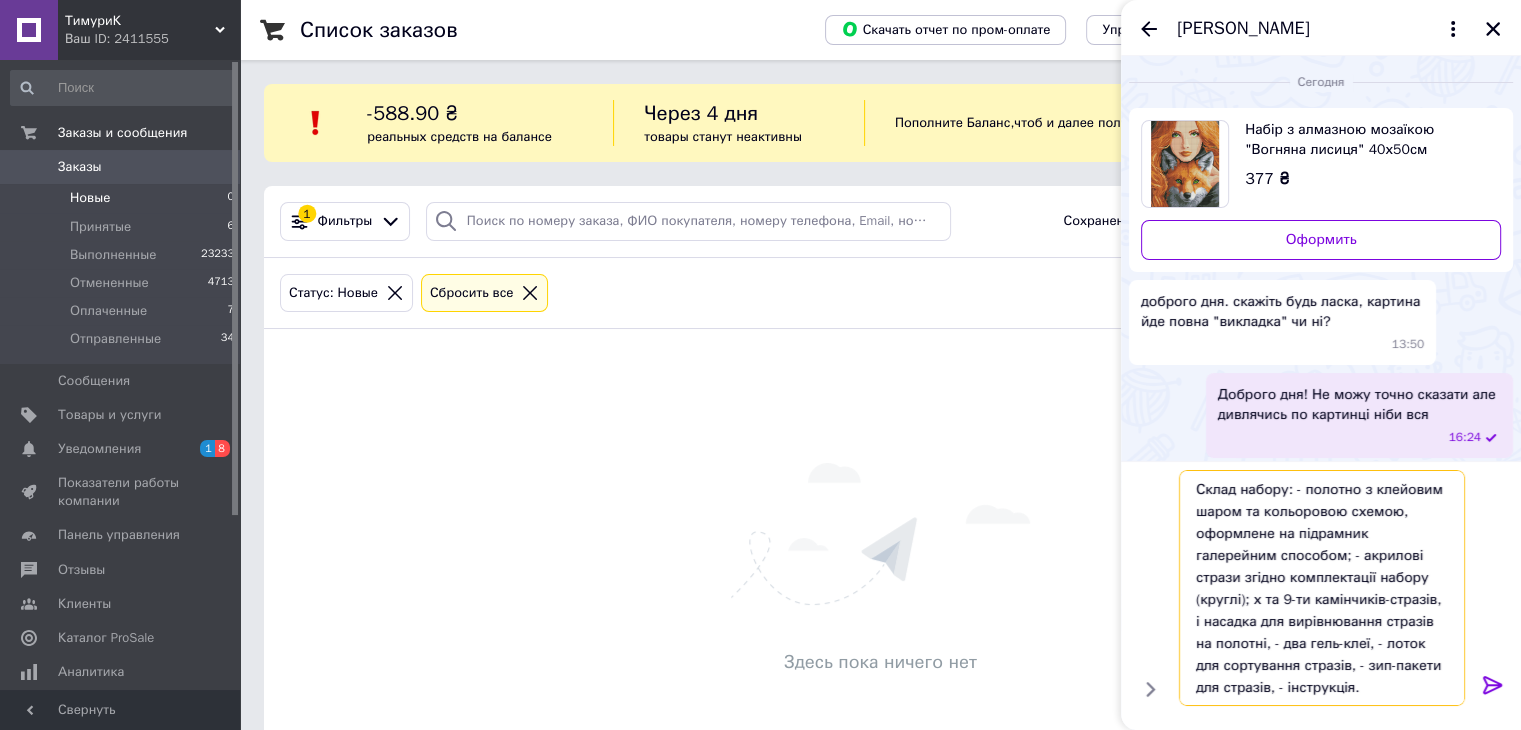 type on "Склад набору: - полотно з клейовим шаром та кольоровою схемою, оформлене на підрамник галерейним способом; - акрилові стрази згідно комплектації набору (круглі); х та 9-ти камінчиків-стразів, і насадка для вирівнювання стразів на полотні, - два гель-клеї, - лоток для сортування стразів, - зип-пакети для стразів, - інструкція." 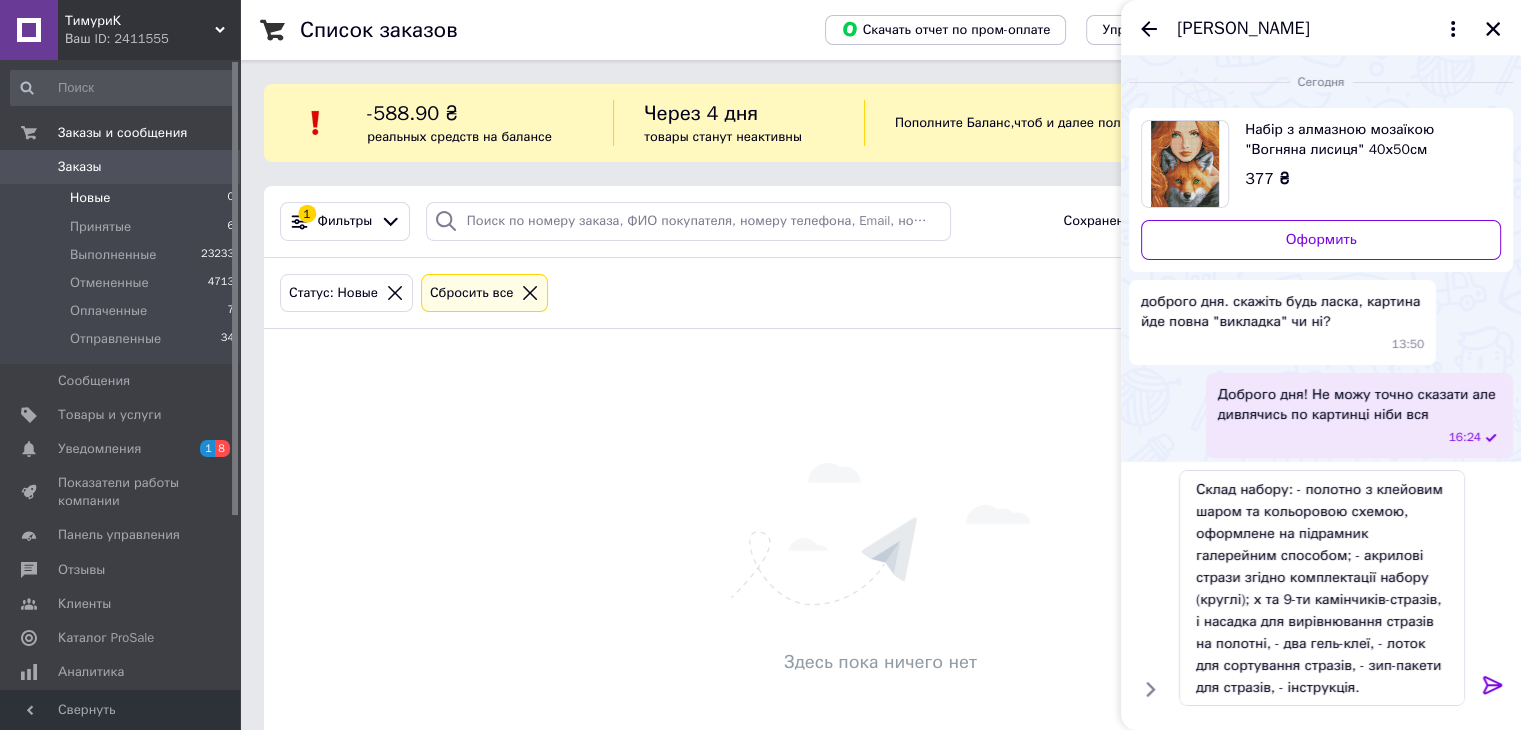 click 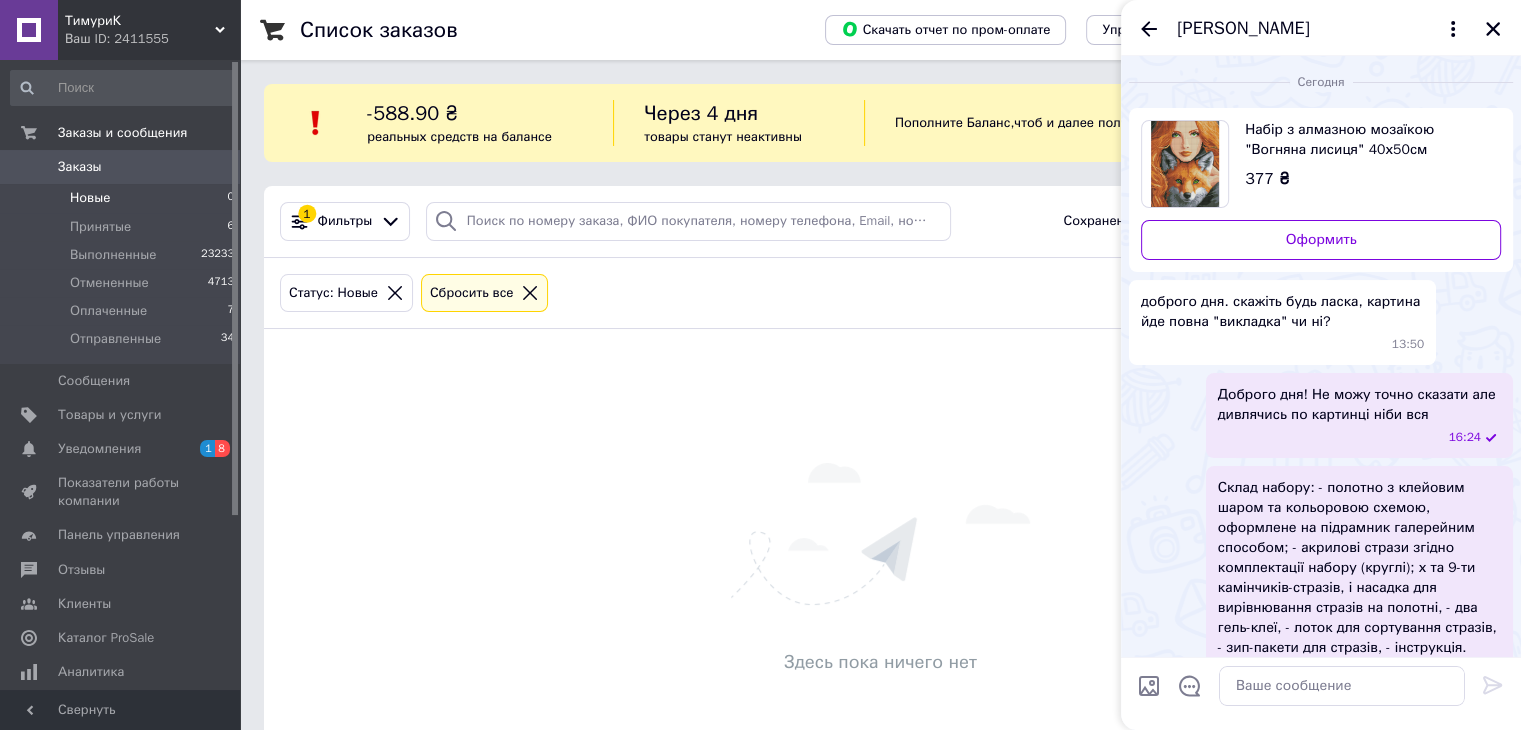 scroll, scrollTop: 42, scrollLeft: 0, axis: vertical 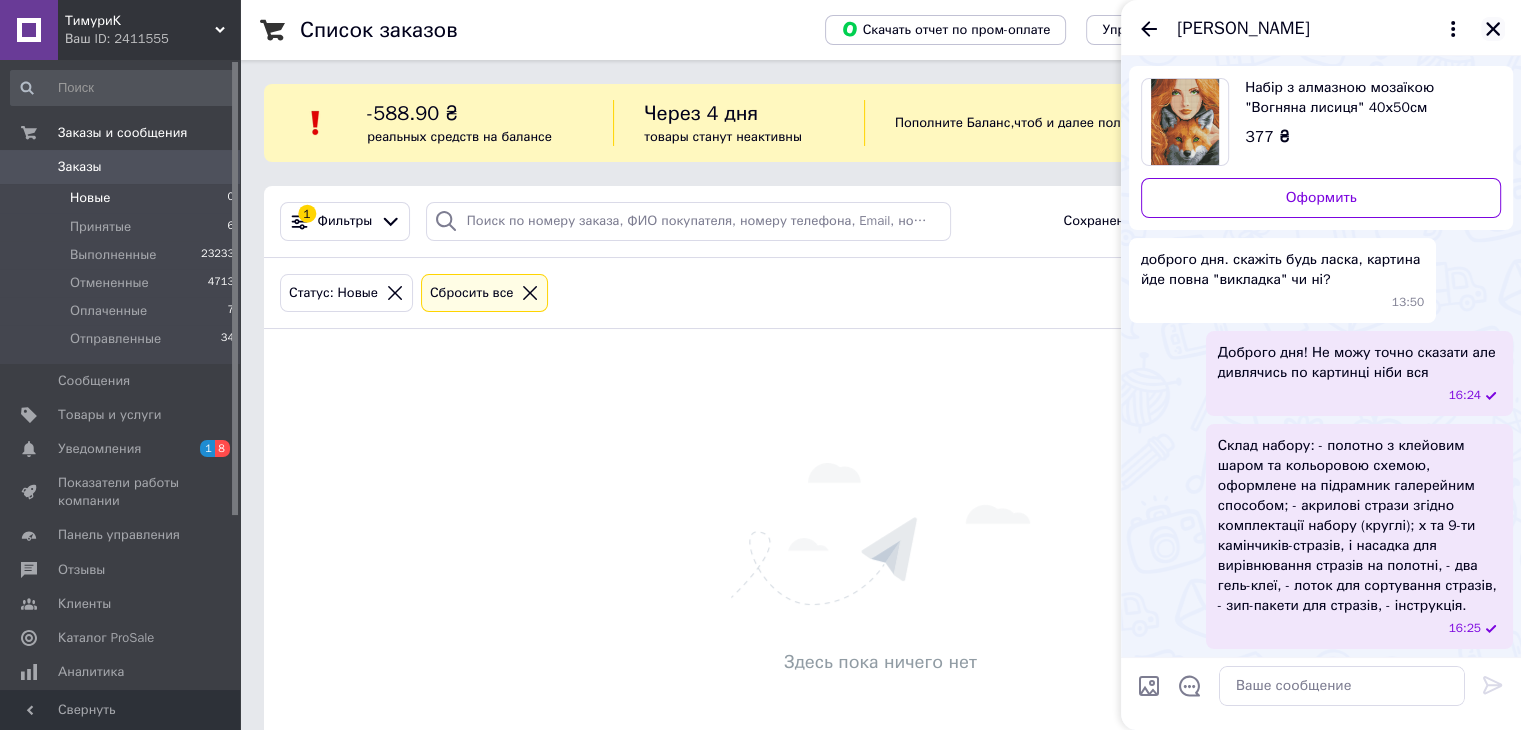 click 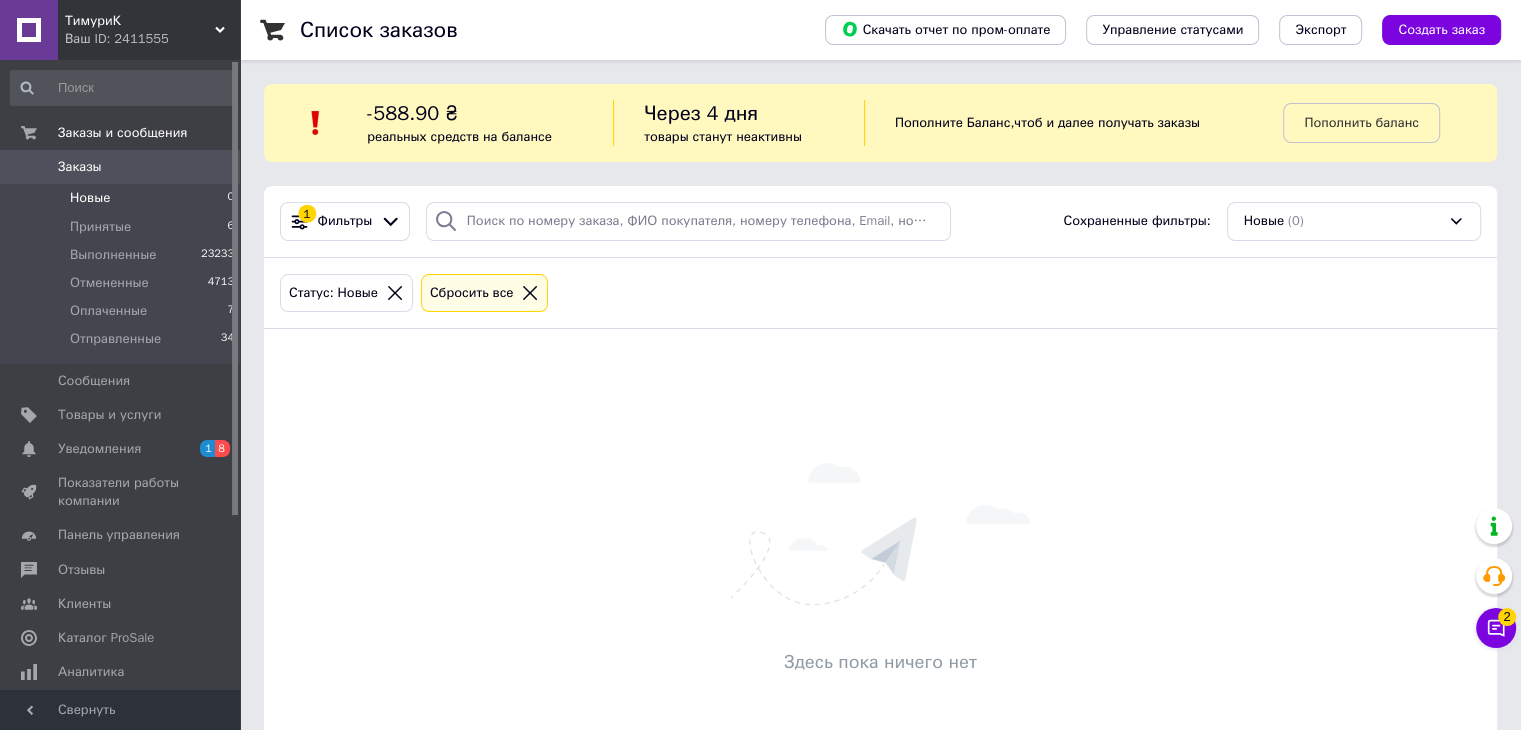 click on "Новые 0" at bounding box center (123, 198) 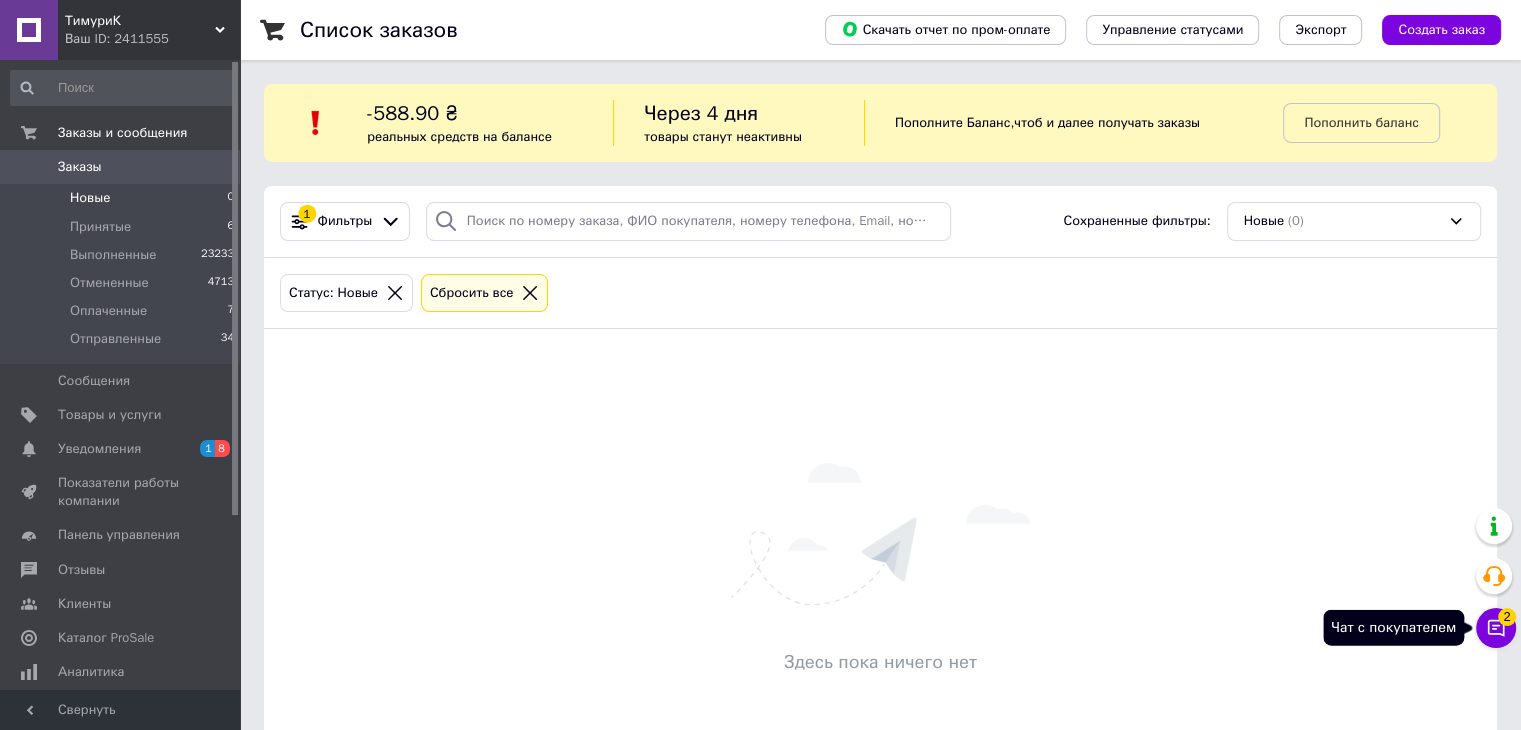 click 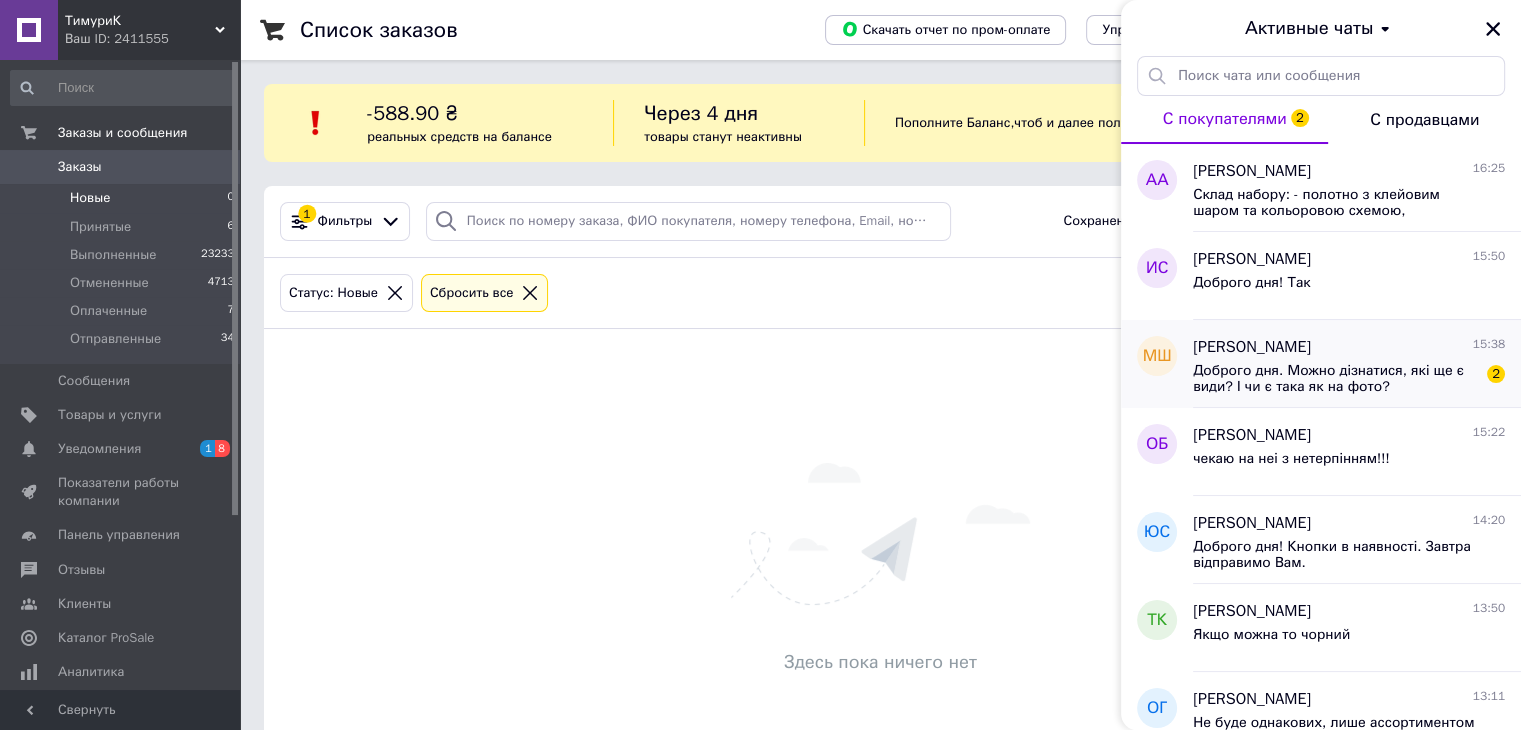 click on "Доброго дня. Можно дізнатися, які ще є види? І чи є така як на фото?" at bounding box center (1335, 379) 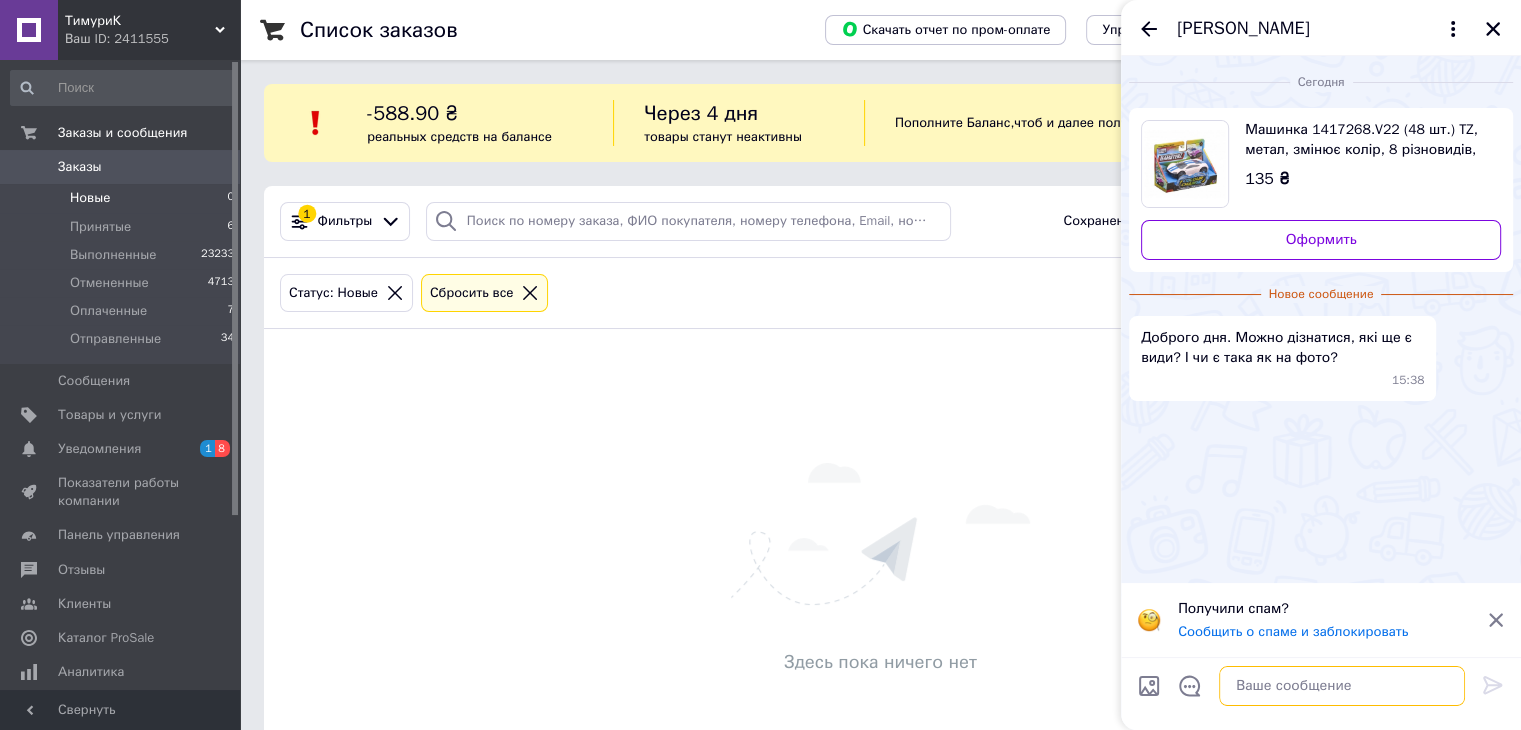 click at bounding box center (1342, 686) 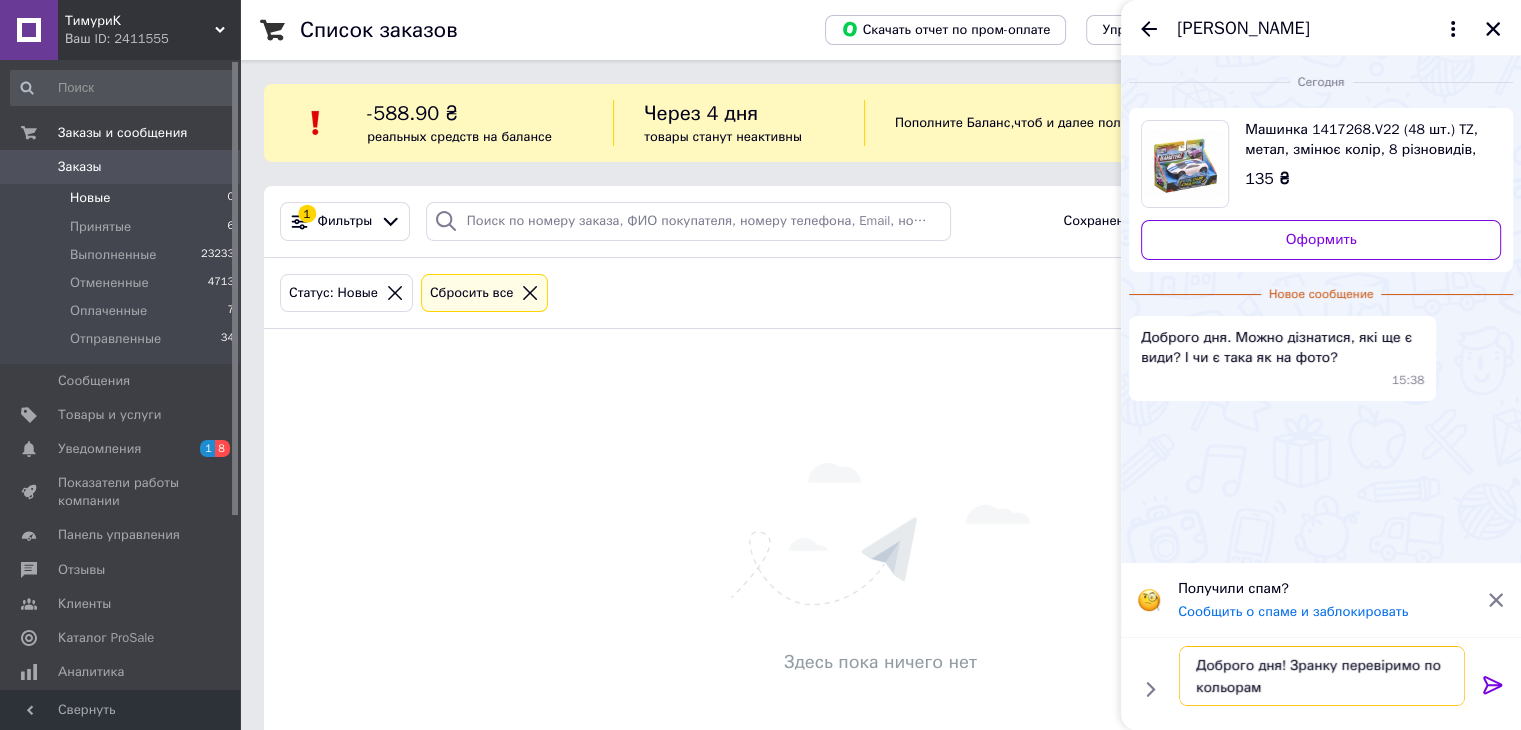 type on "Доброго дня! Зранку перевіримо по кольорам" 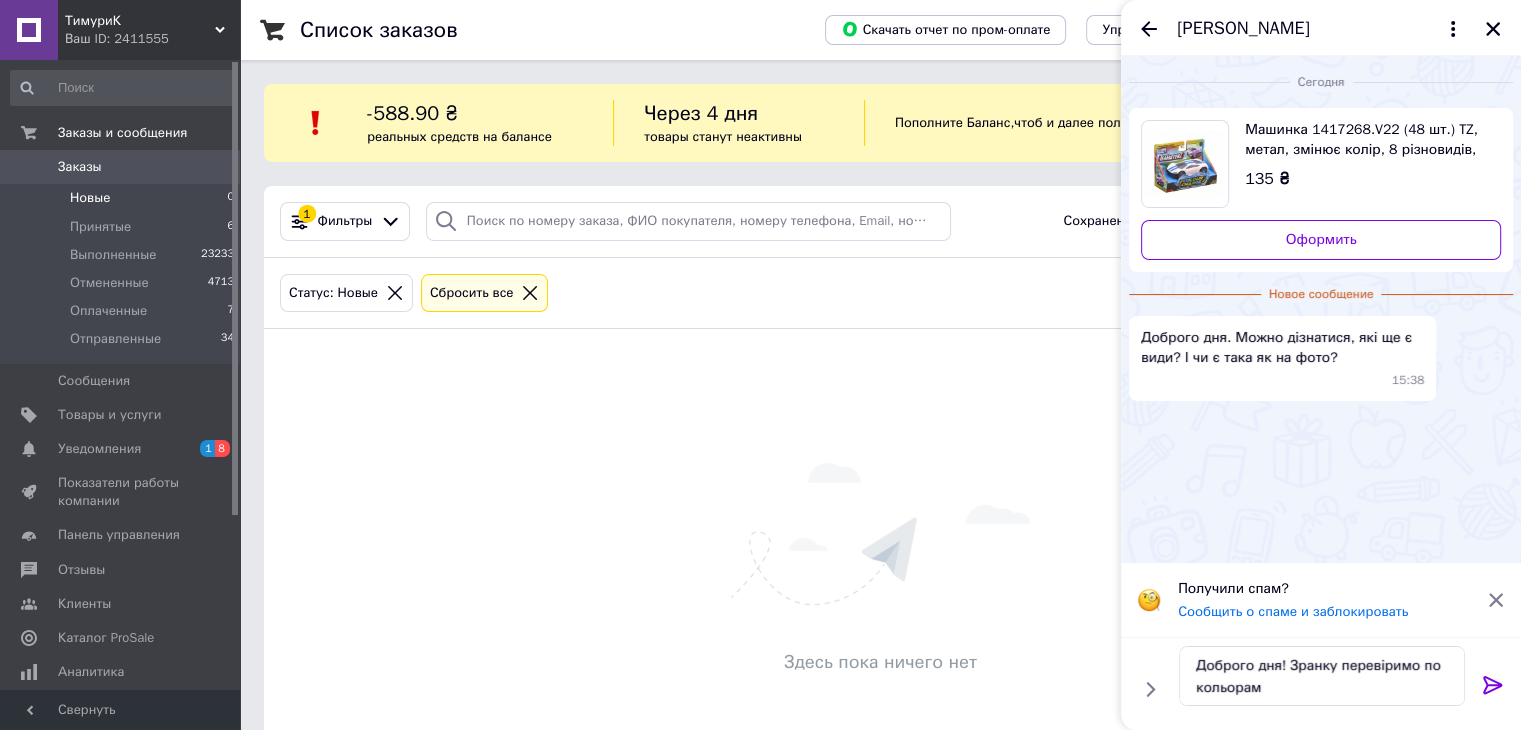 click 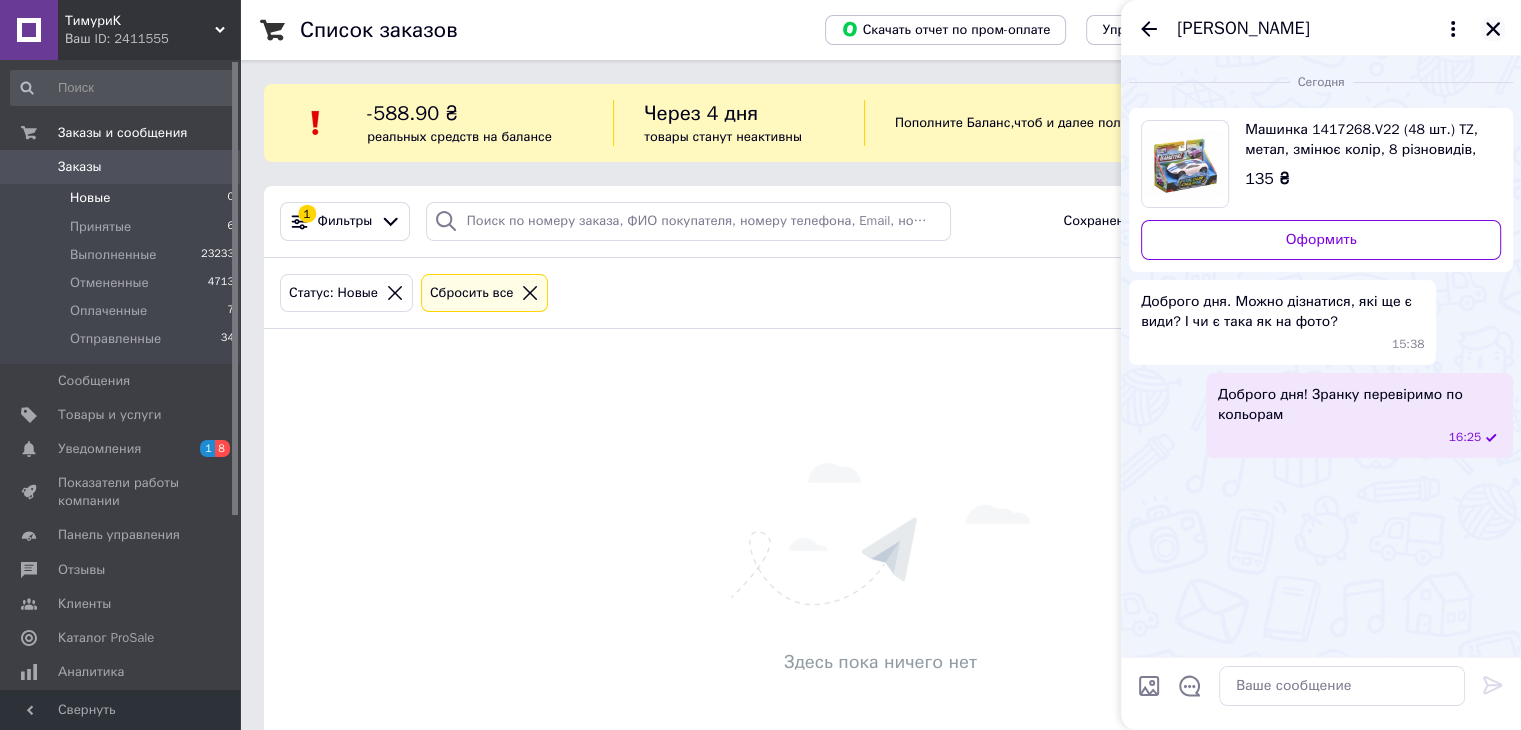 click 